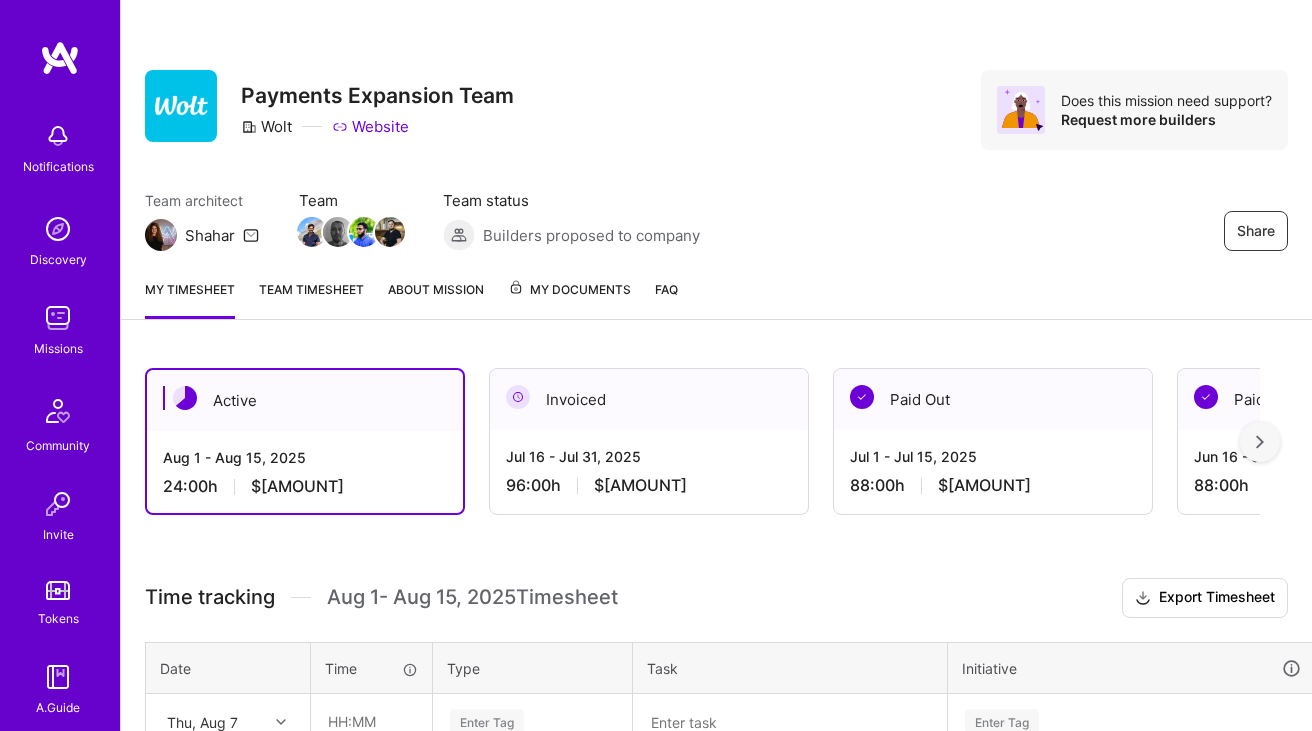 scroll, scrollTop: 0, scrollLeft: 0, axis: both 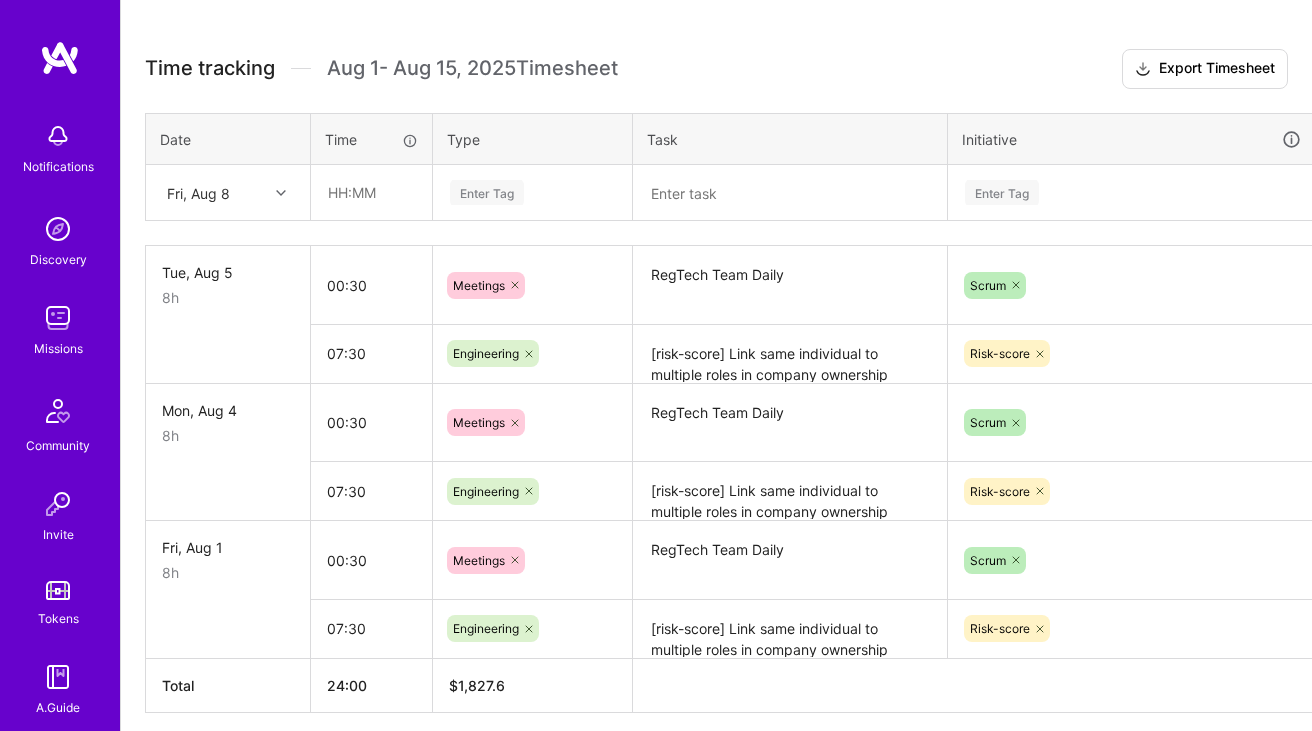 click on "RegTech Team Daily" at bounding box center [790, 285] 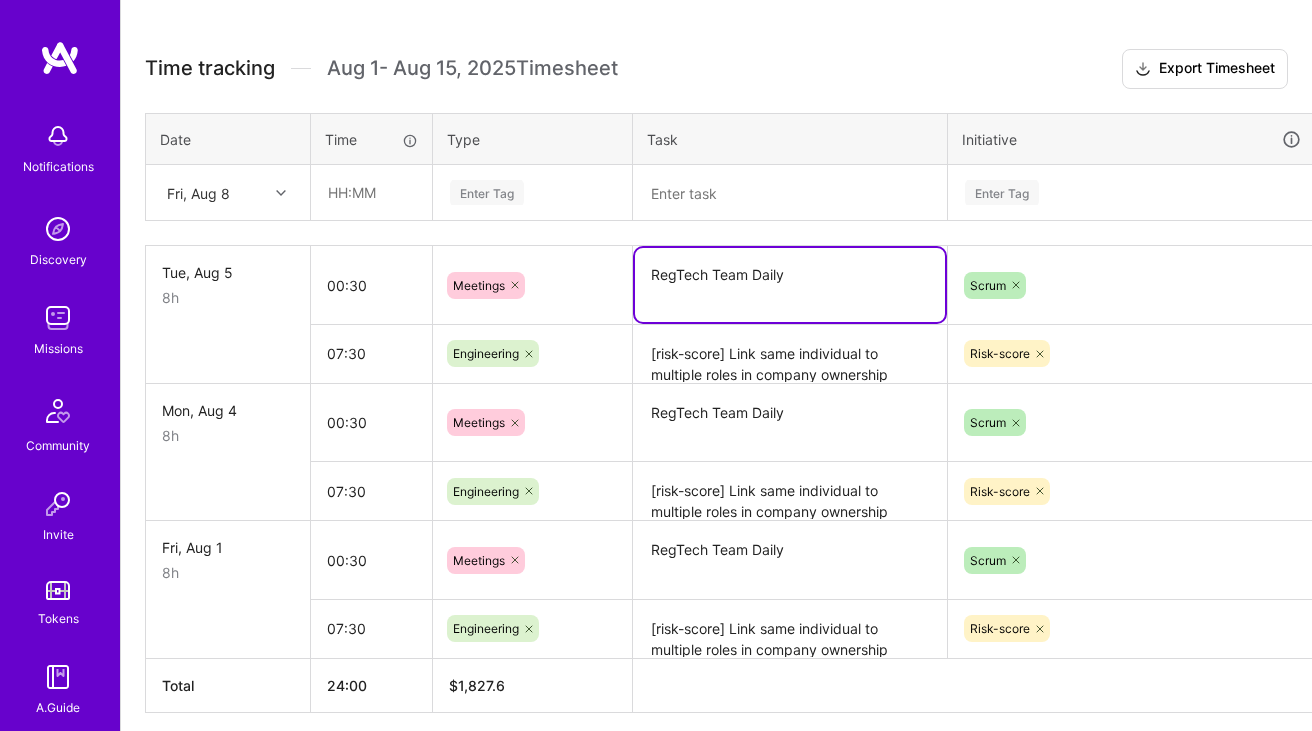 click on "RegTech Team Daily" at bounding box center [790, 285] 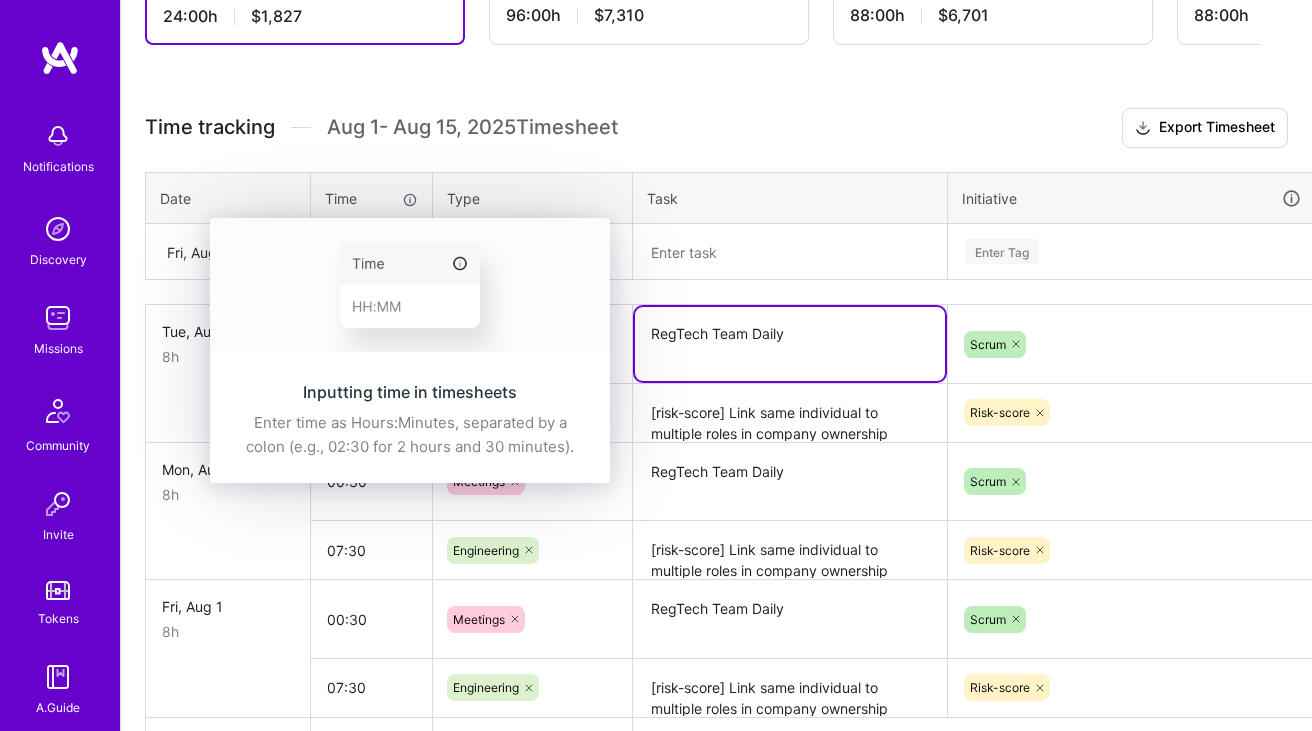 click on "Inputting time in timesheets Enter time as Hours:Minutes, separated by a colon (e.g., 02:30 for 2 hours and 30 minutes)." at bounding box center (410, 350) 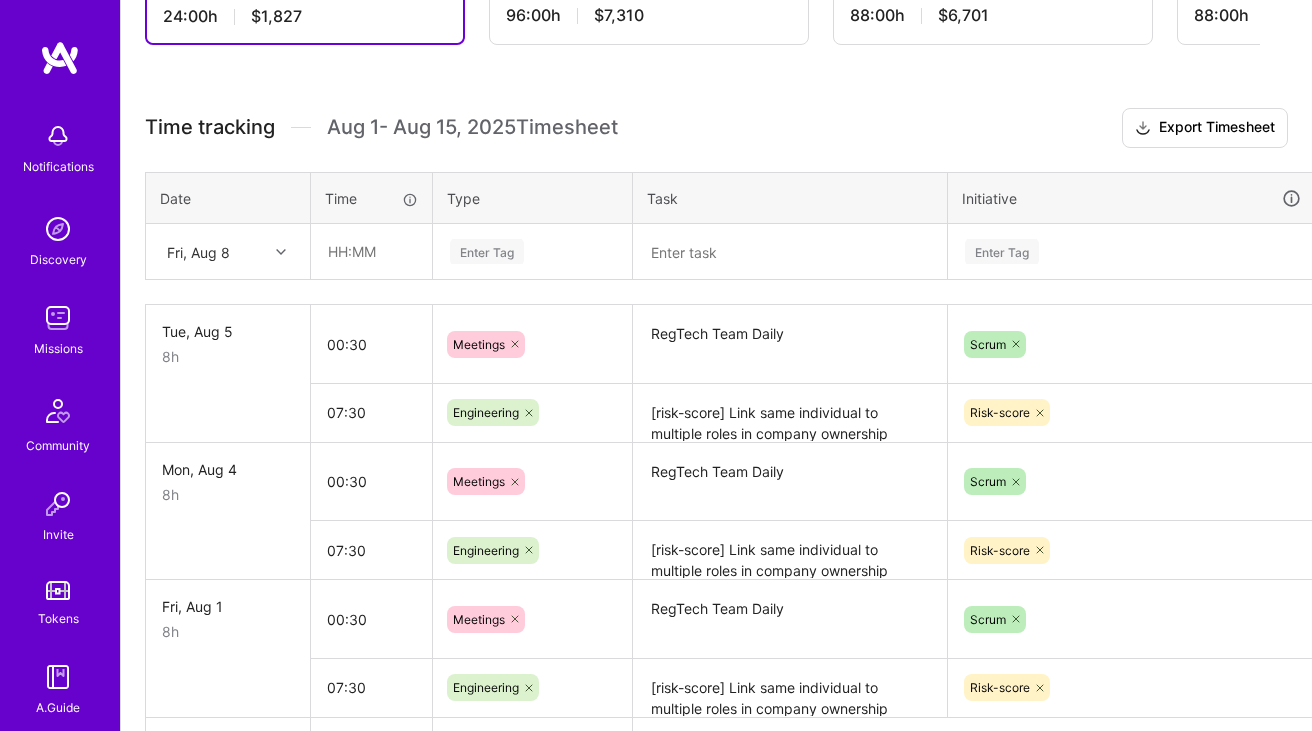 click on "Fri, Aug 8" at bounding box center [198, 251] 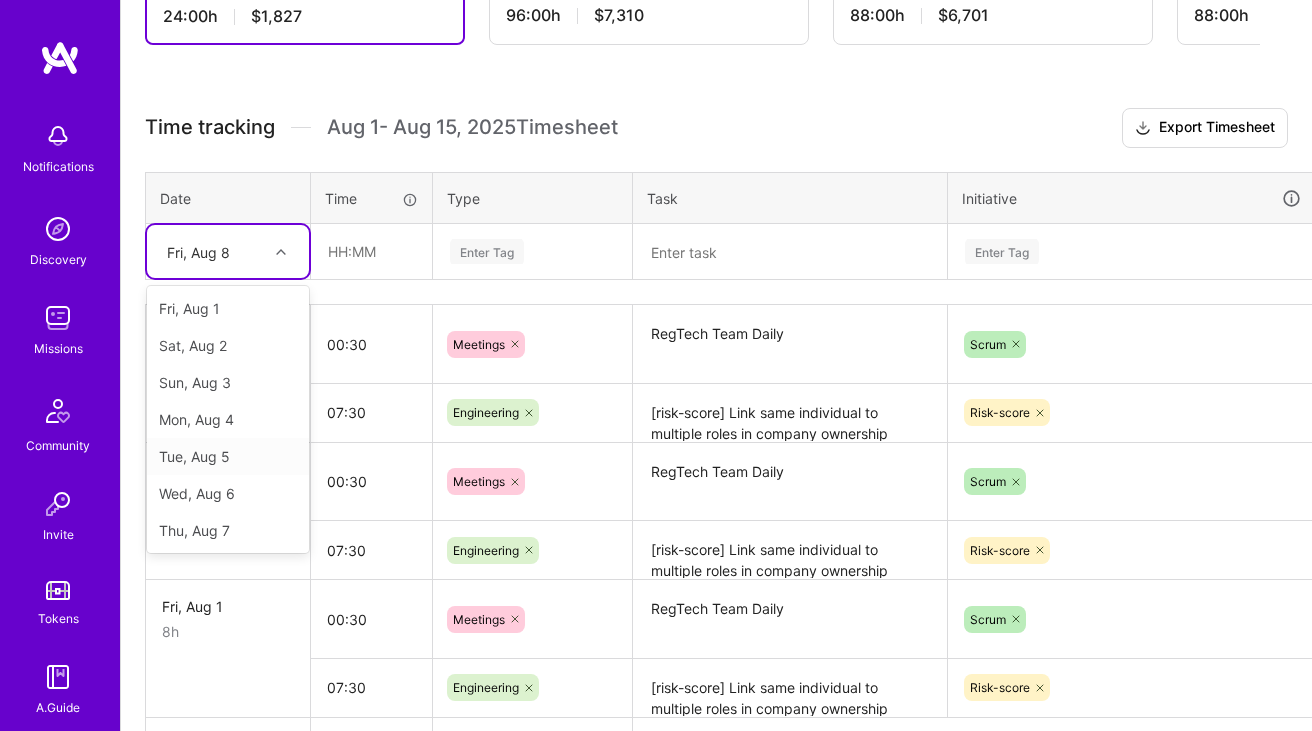 click on "Wed, Aug 6" at bounding box center [228, 493] 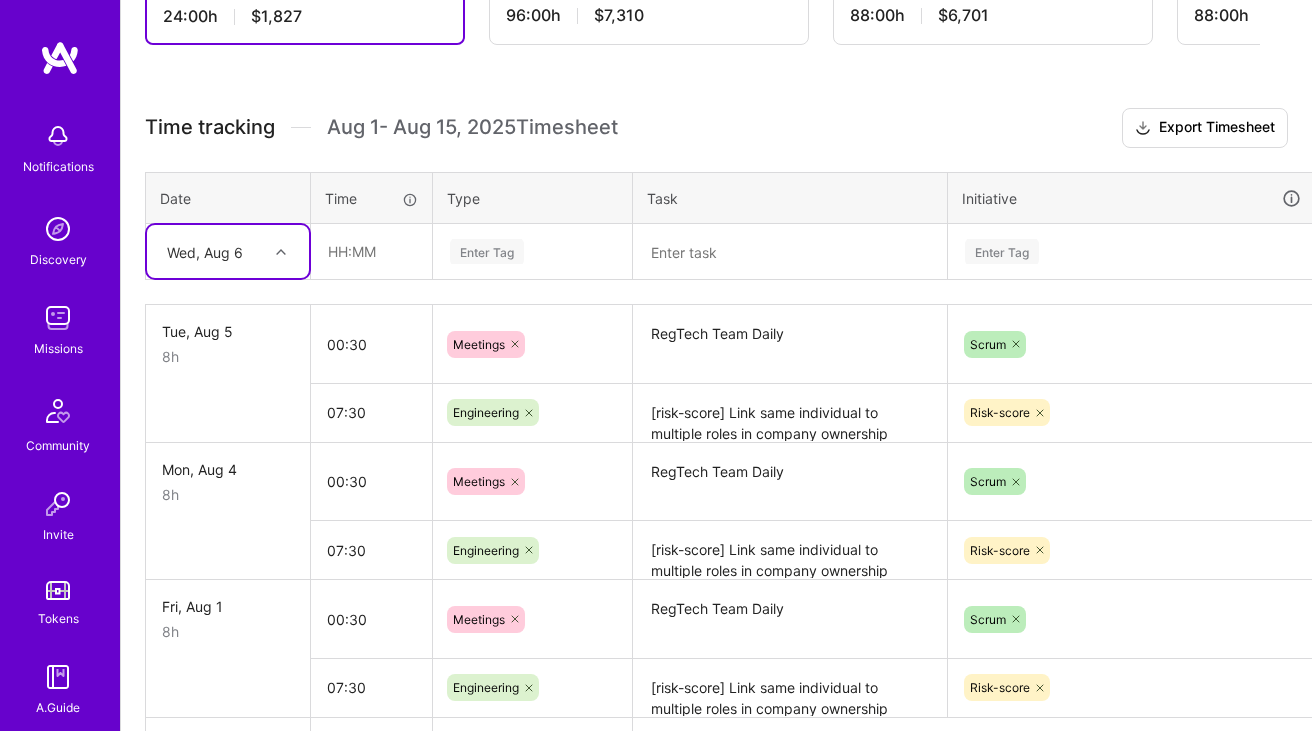 click on "Time tracking Aug 1  -   Aug 15 ,   2025  Timesheet Export Timesheet Date Time Type Task Initiative  option Wed, Aug 6, selected.   Select is focused ,type to refine list, press Down to open the menu,  Wed, Aug 6 Enter Tag Enter Tag Tue, Aug 5 8h 00:30 Meetings
RegTech Team Daily	 Scrum
Delete row 07:30 Engineering
[risk-score] Link same individual to multiple roles in company ownership structure in passfort: PR ready for Review, [risk-score] Send CEO information to be screening in Passfort: working on it Risk-score
Delete row Mon, Aug 4 8h 00:30 Meetings
RegTech Team Daily	 Scrum
Delete row 07:30 Engineering
[risk-score] Link same individual to multiple roles in company ownership structure in passfort: working on PR feedback, [risk-score] Send CEO information to be screening in Passfort: working on it Risk-score
Delete row Fri, Aug 1 8h 00:30 Meetings
Scrum" at bounding box center (716, 440) 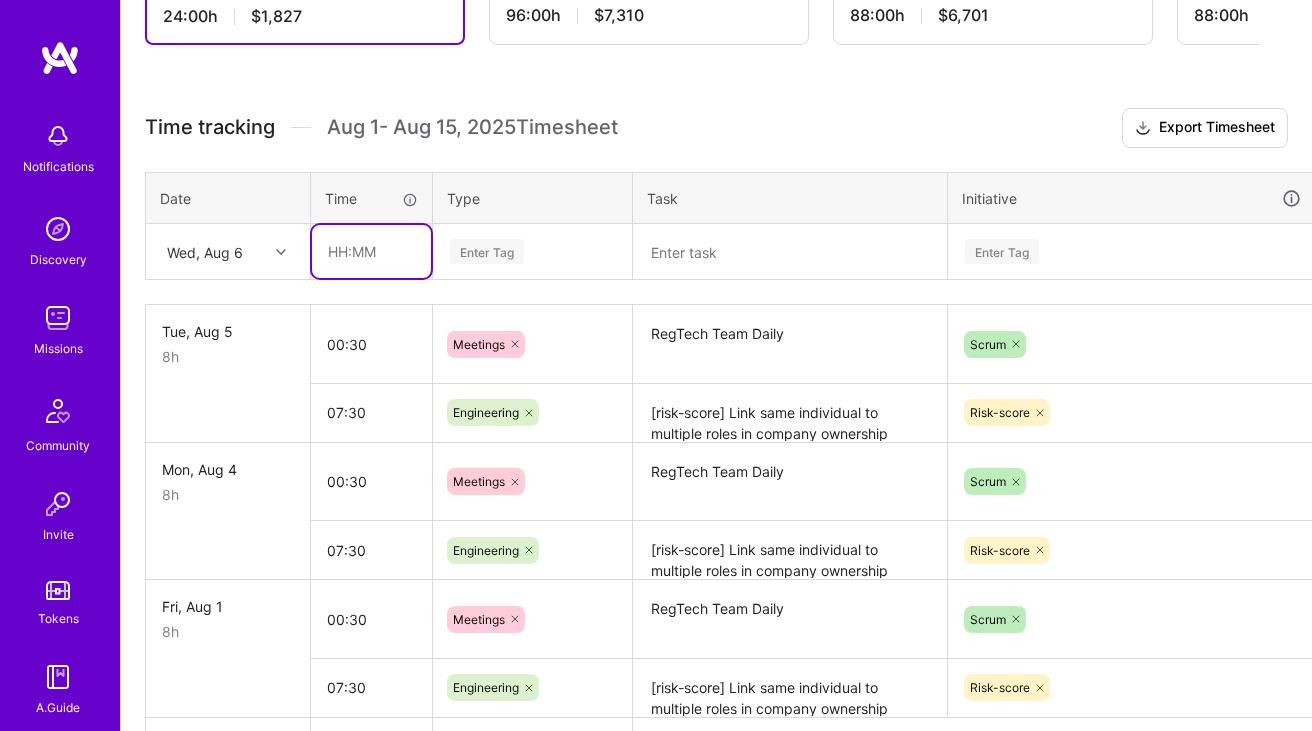 click at bounding box center [371, 251] 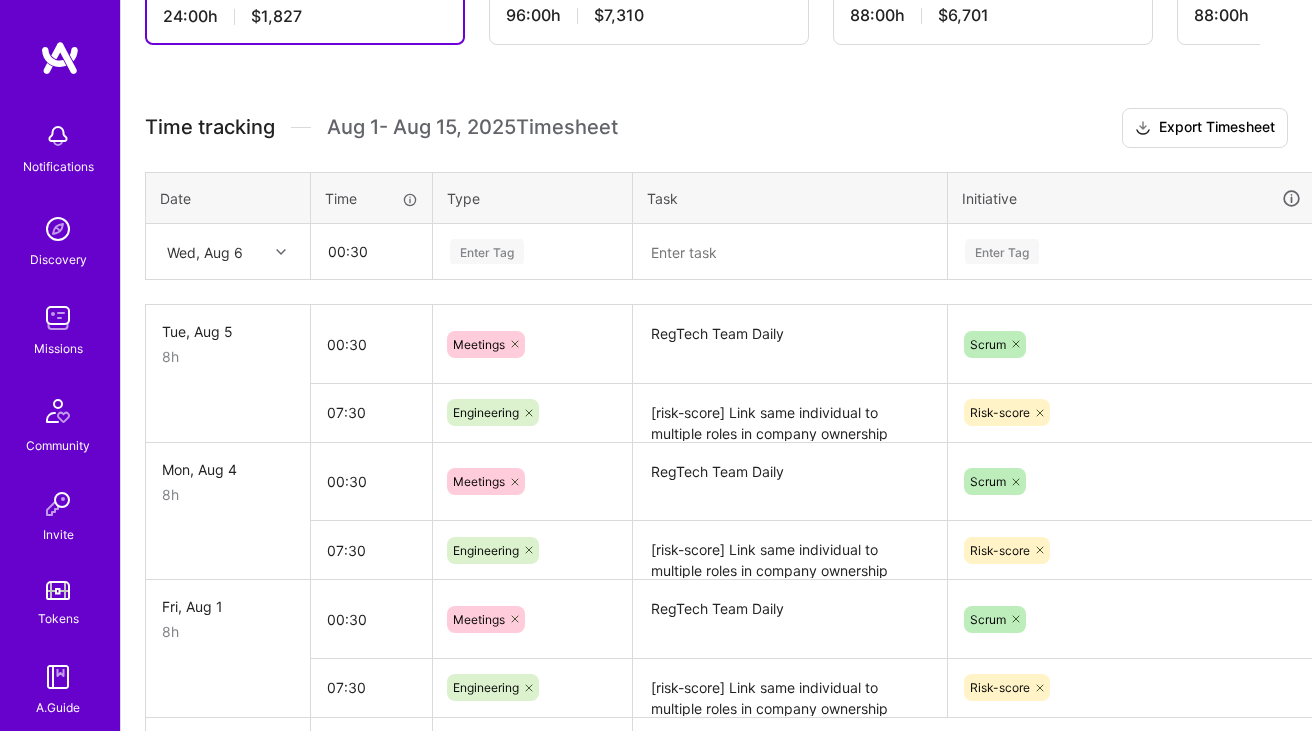click on "Enter Tag" at bounding box center [487, 251] 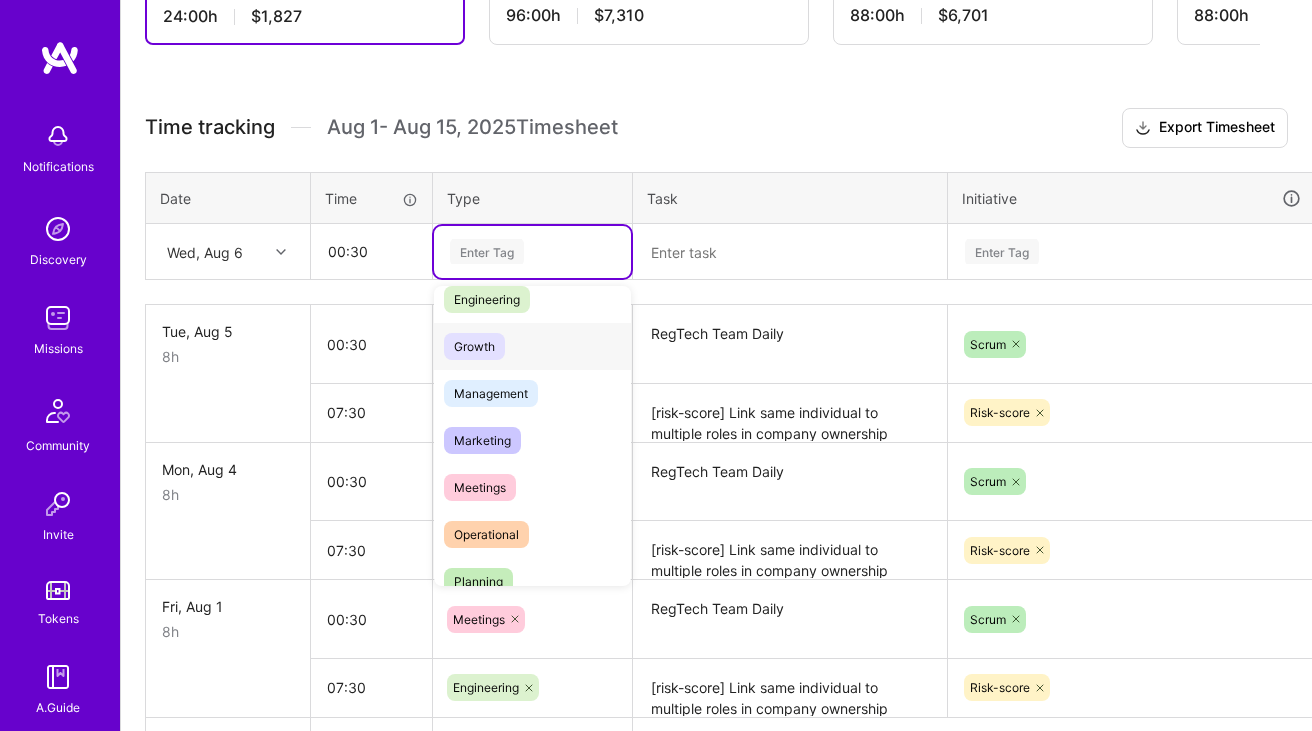 scroll, scrollTop: 210, scrollLeft: 0, axis: vertical 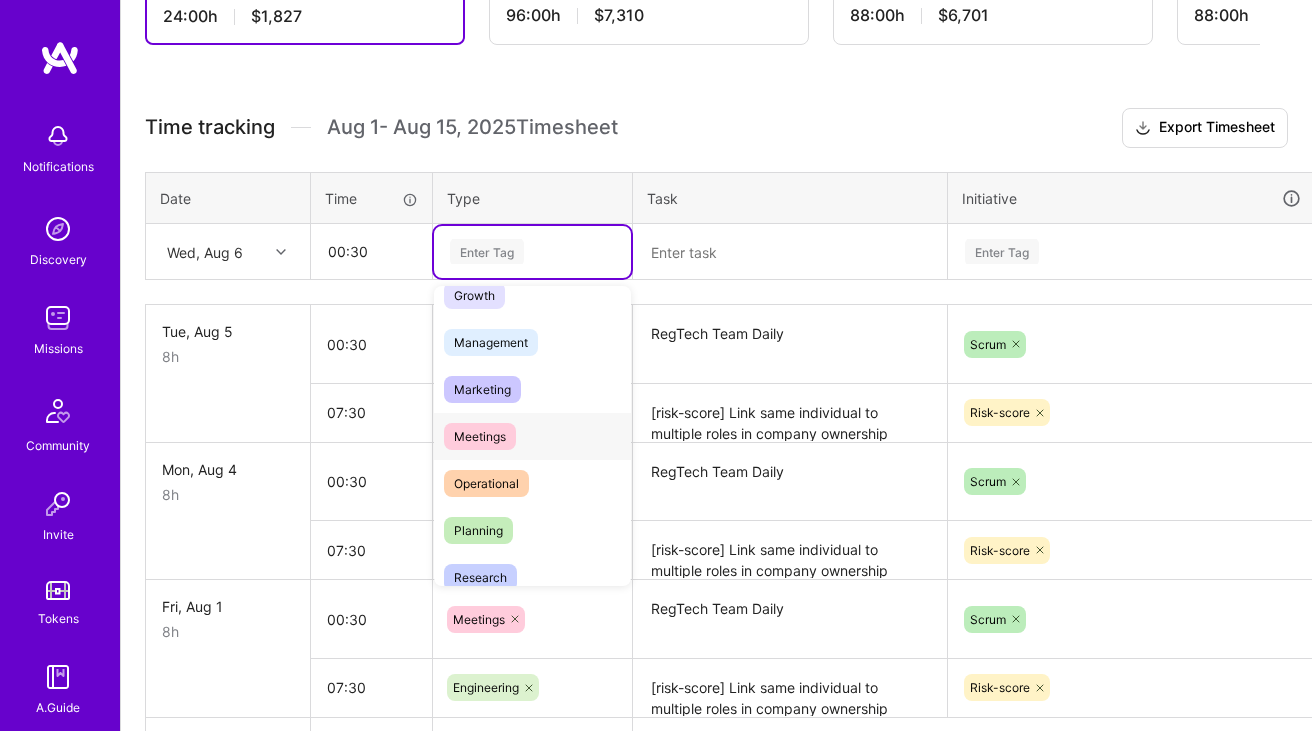 click on "Meetings" at bounding box center [480, 436] 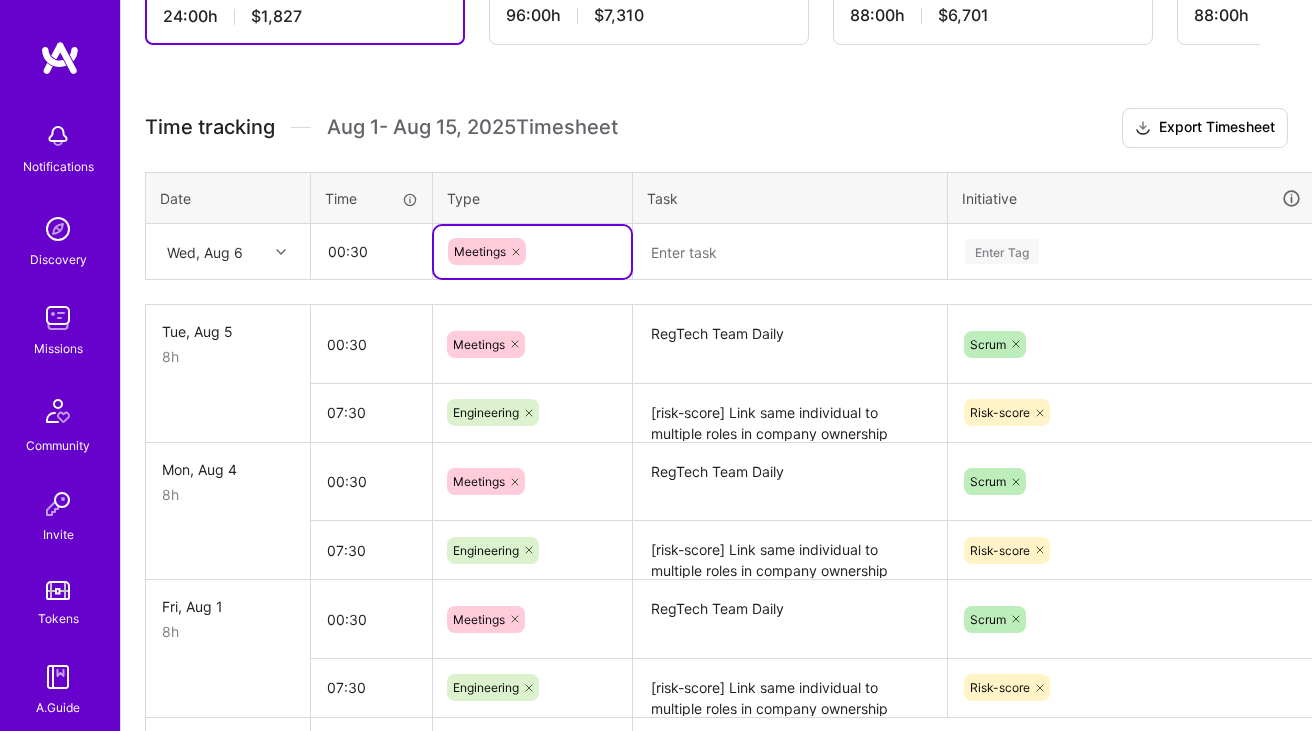 click at bounding box center (790, 252) 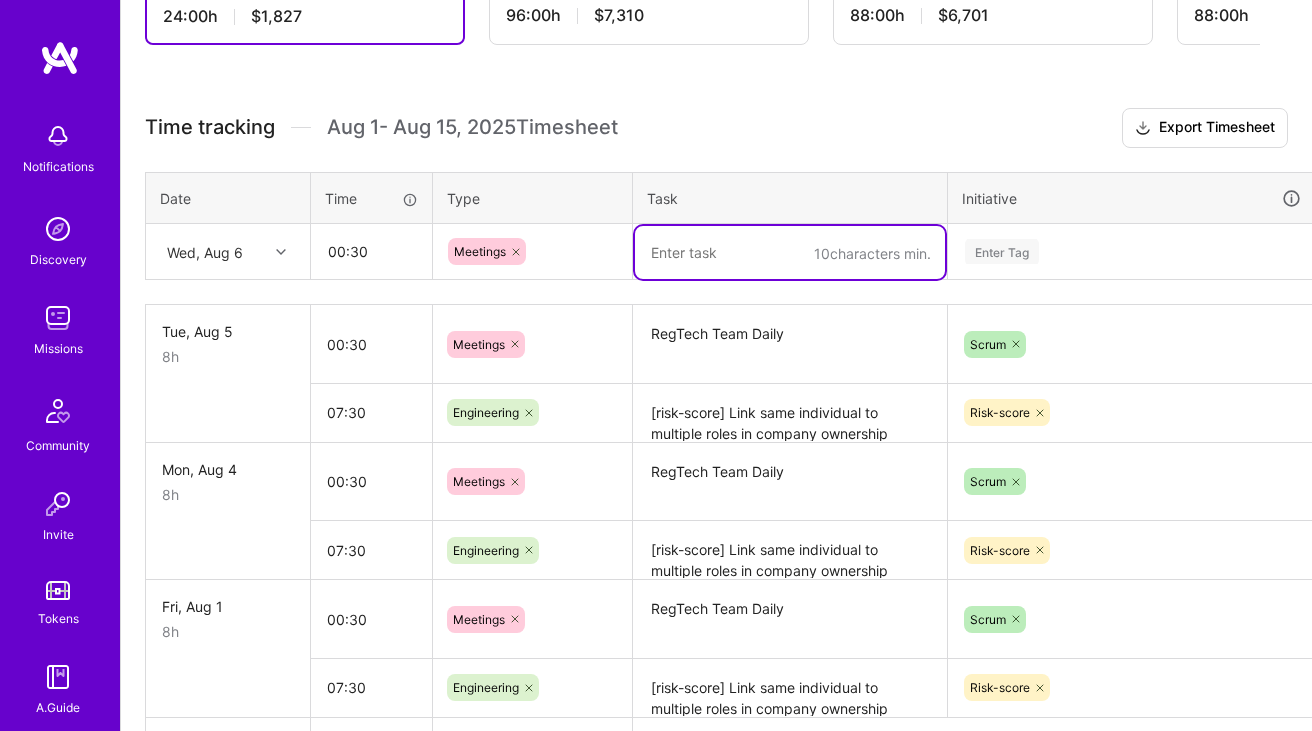 paste on "RegTech Team Daily" 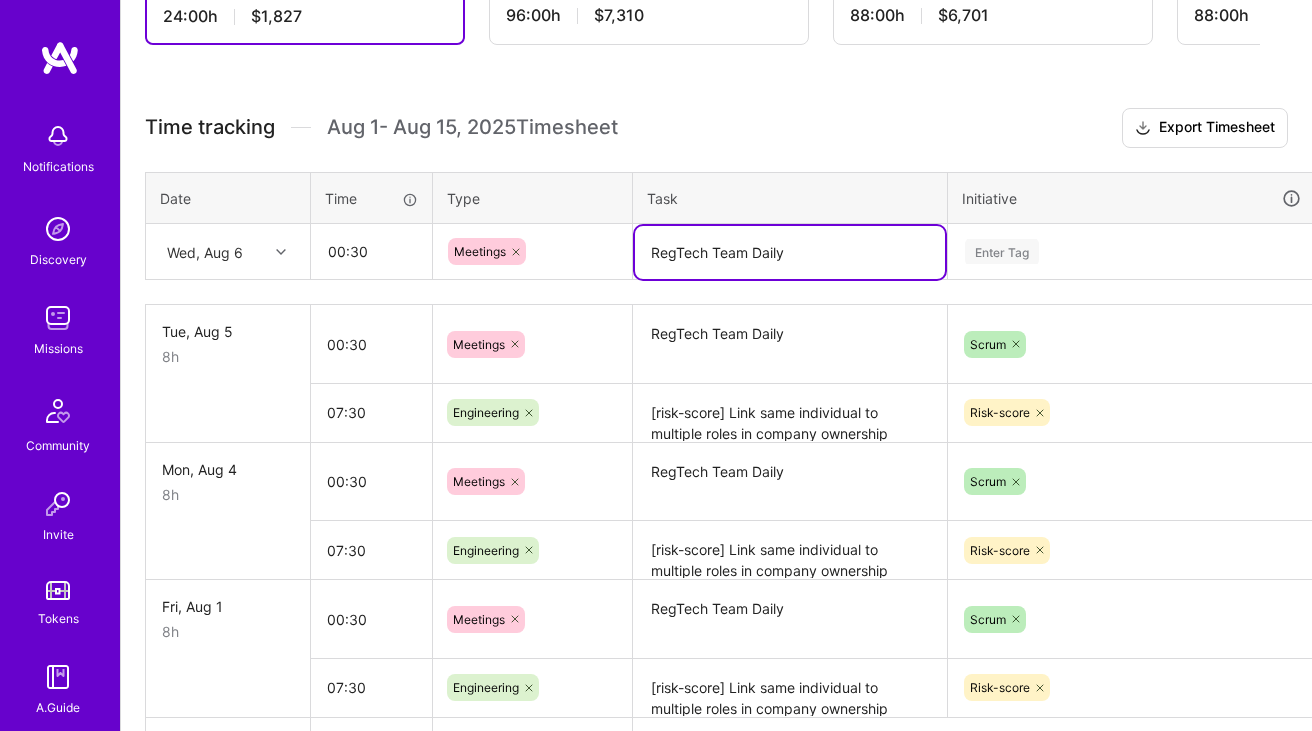 type on "RegTech Team Daily" 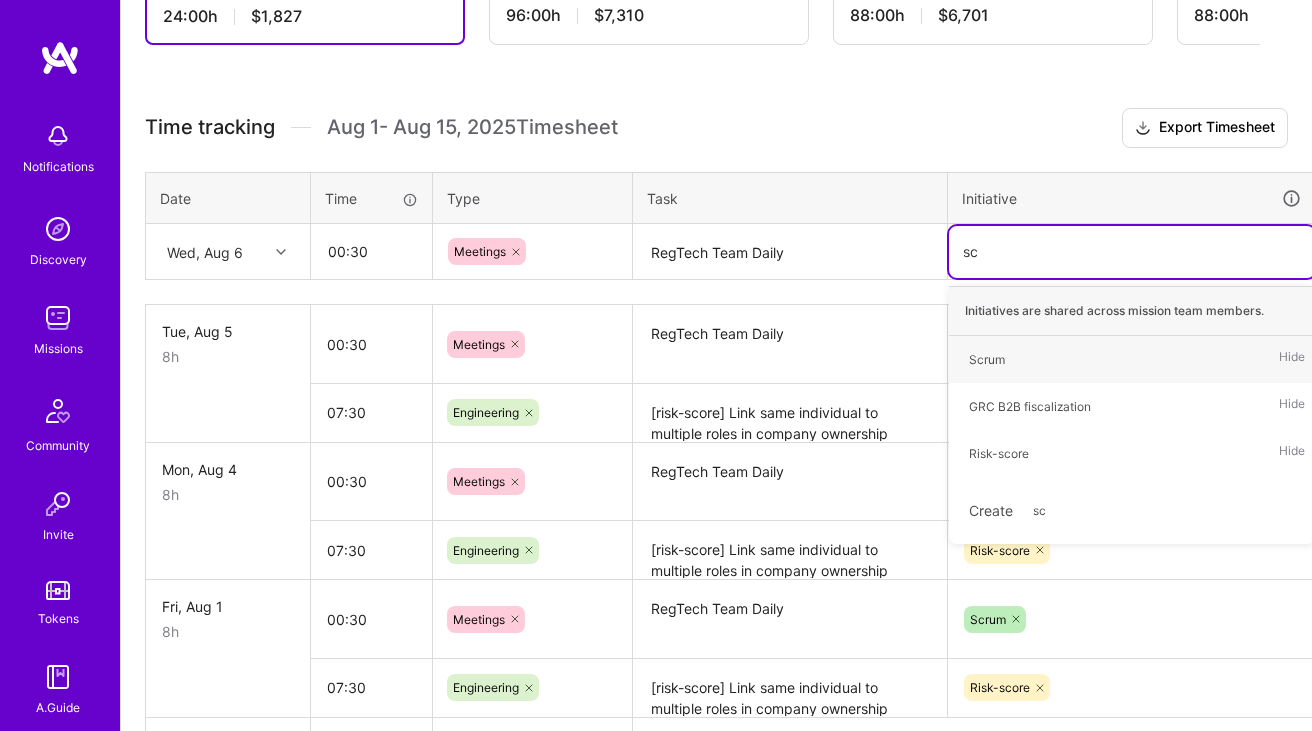 type on "scr" 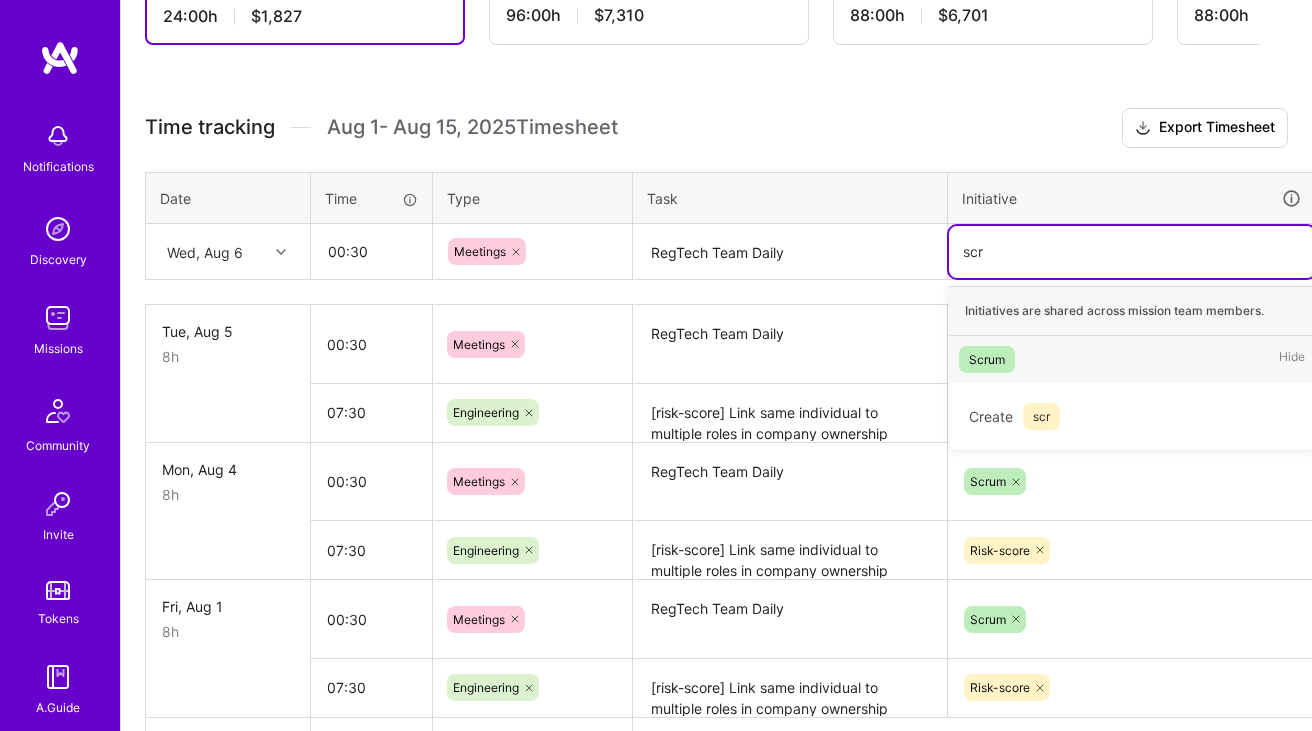 click on "Scrum" at bounding box center (987, 359) 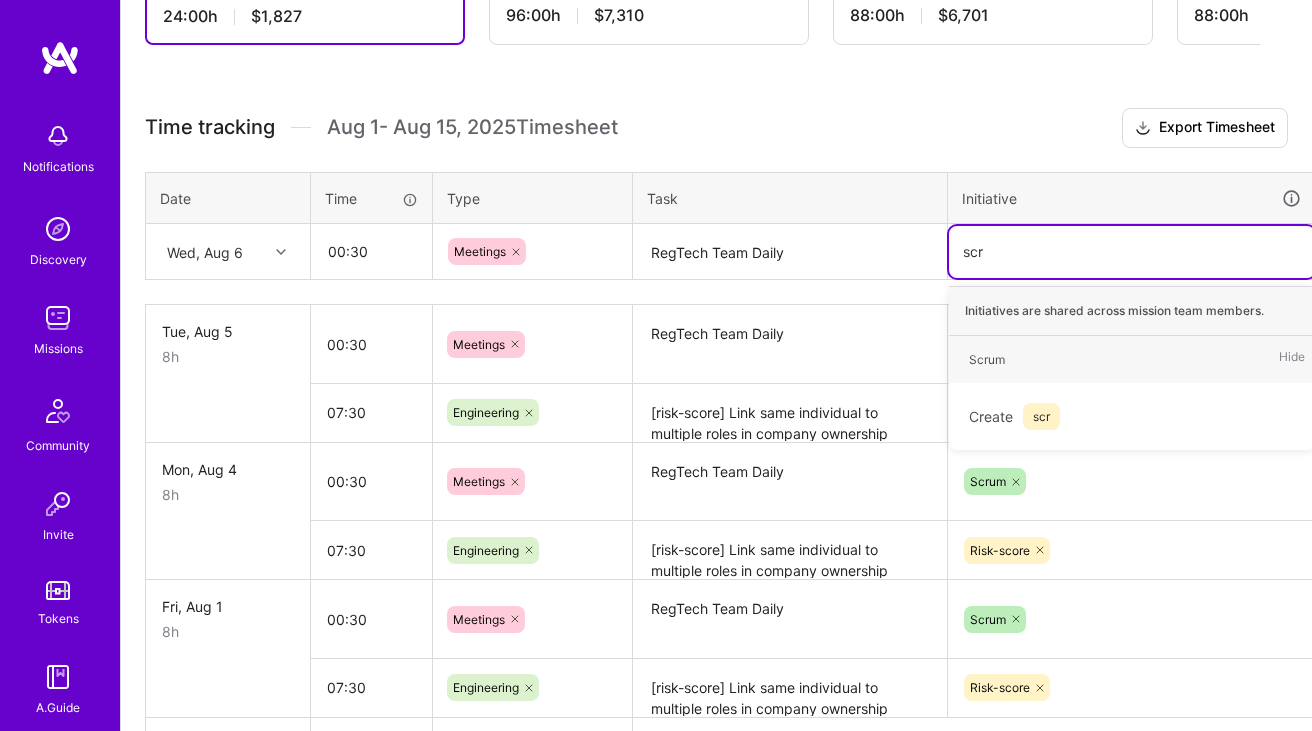 type 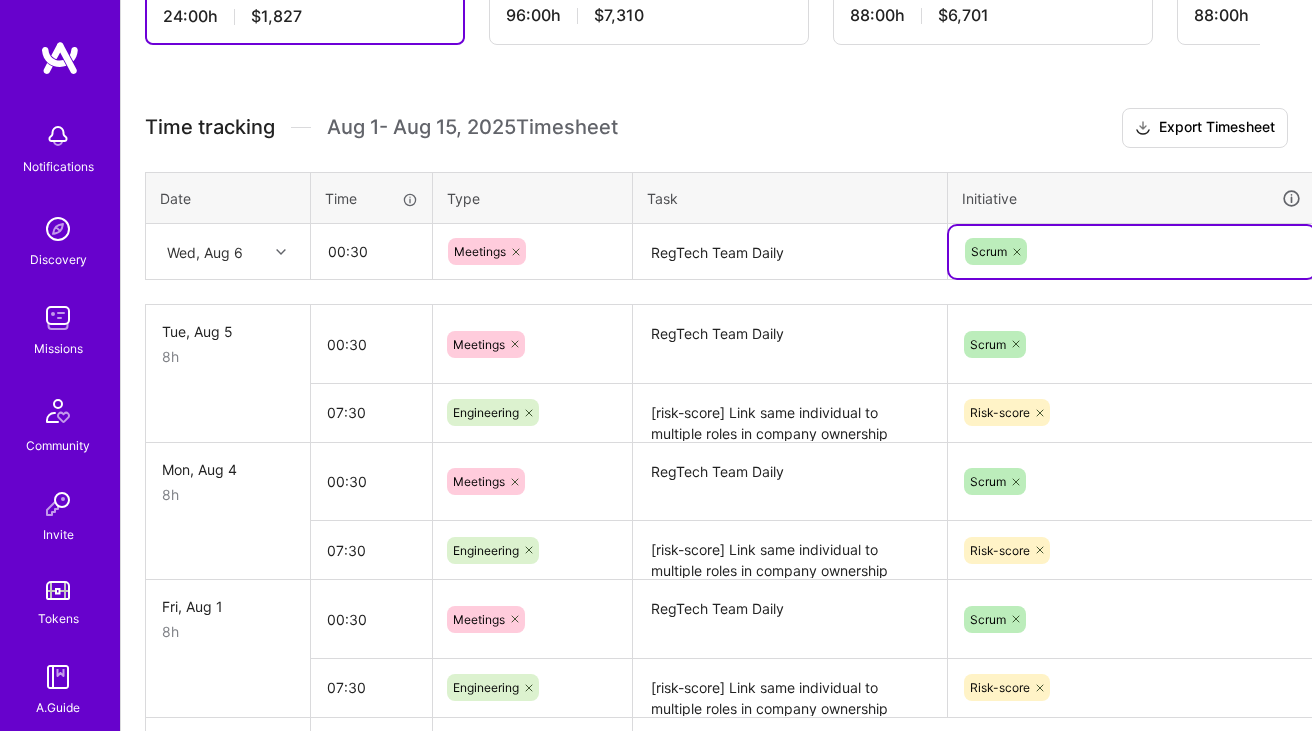 scroll, scrollTop: 470, scrollLeft: 72, axis: both 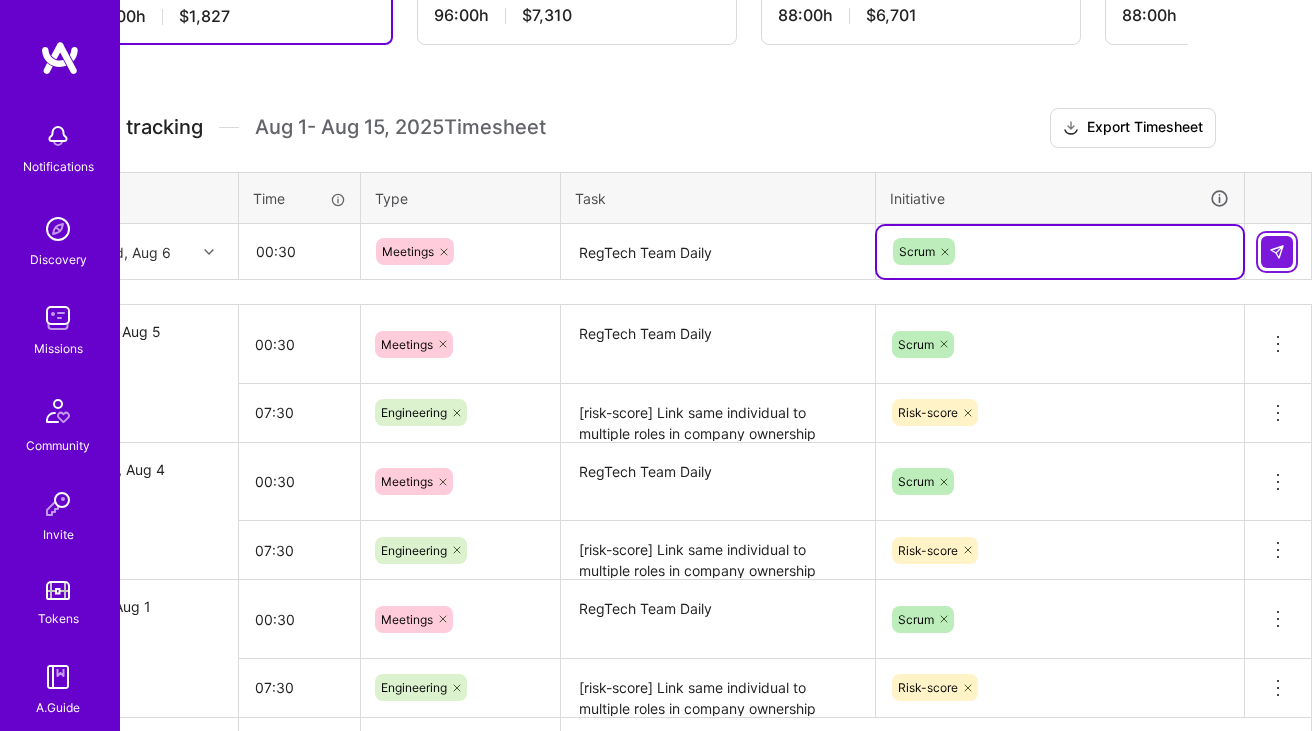 click at bounding box center (1277, 252) 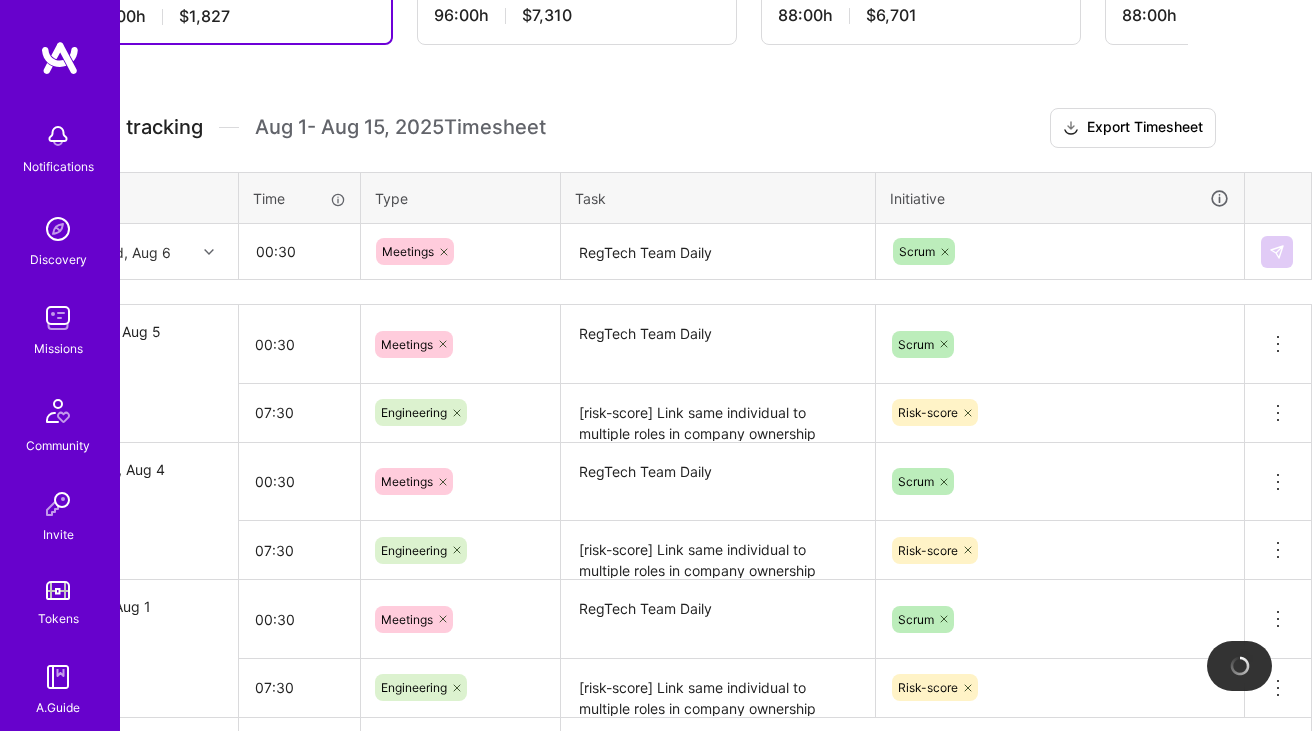 type 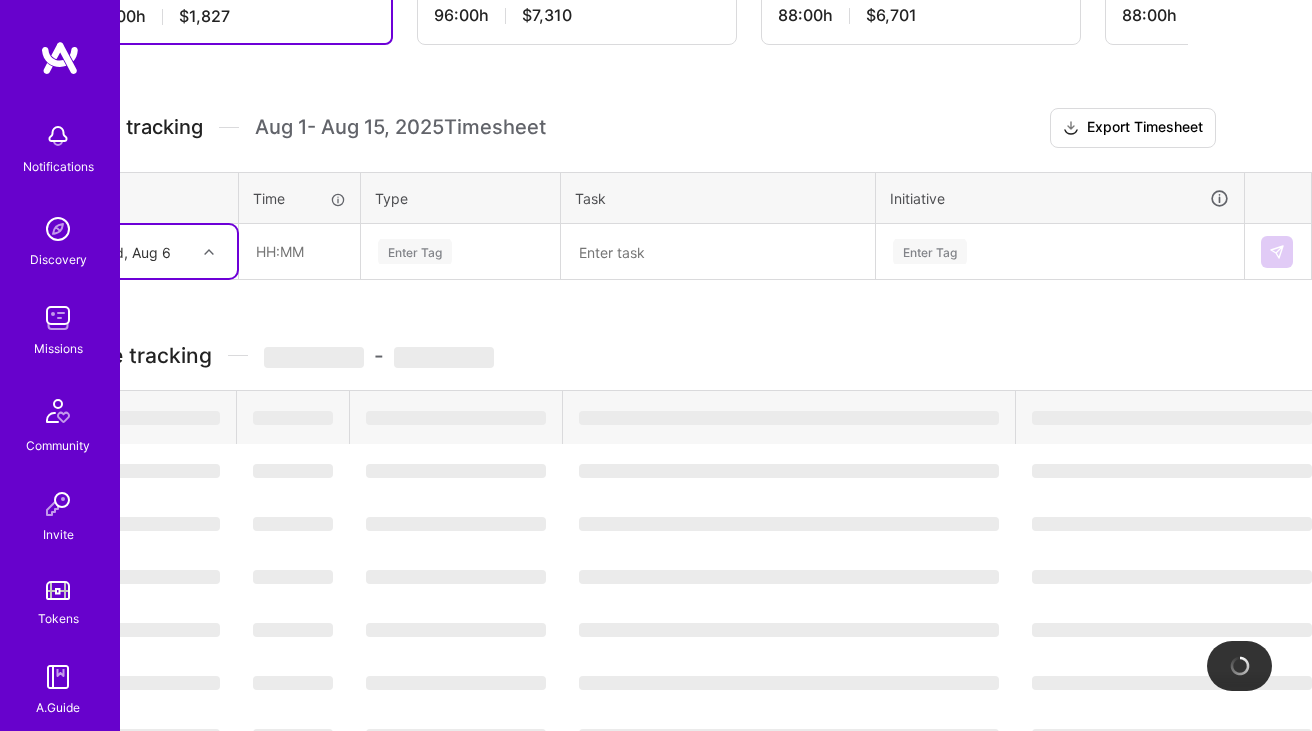scroll, scrollTop: 470, scrollLeft: 0, axis: vertical 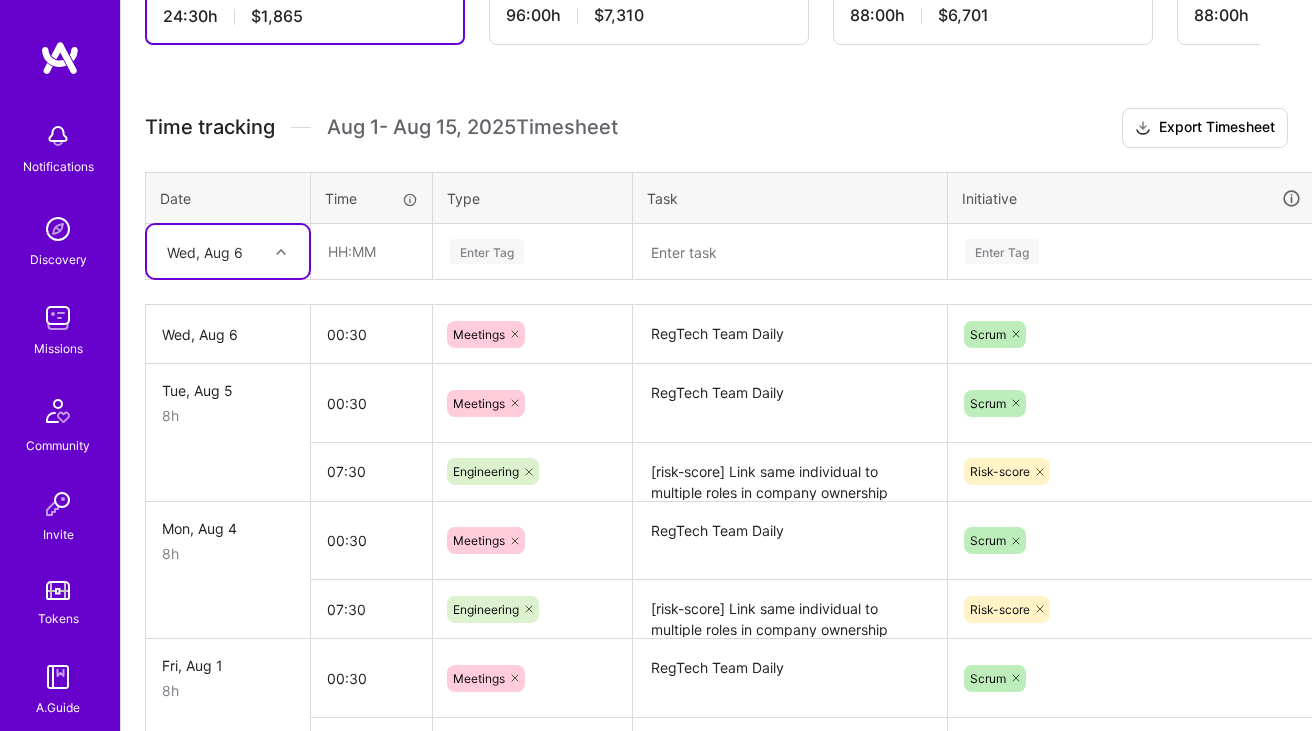 click on "Wed, Aug 6" at bounding box center (212, 251) 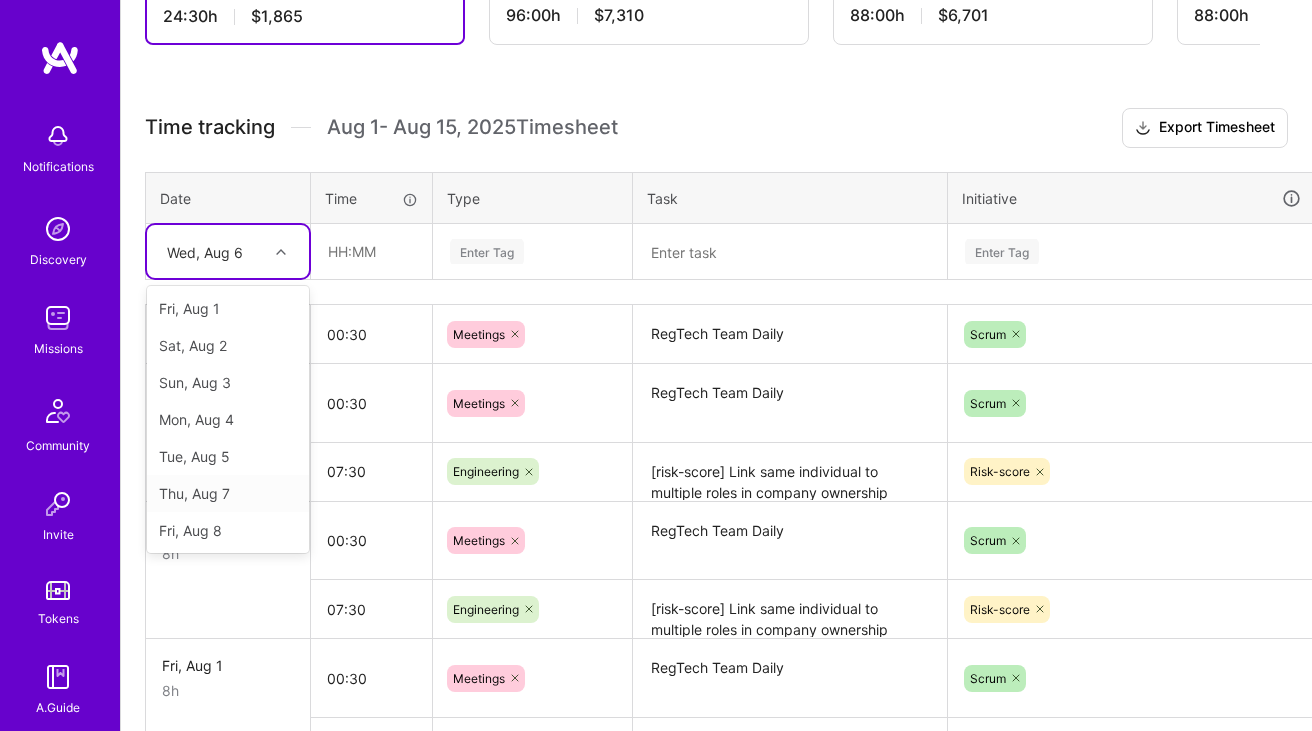 click on "Thu, Aug 7" at bounding box center [228, 493] 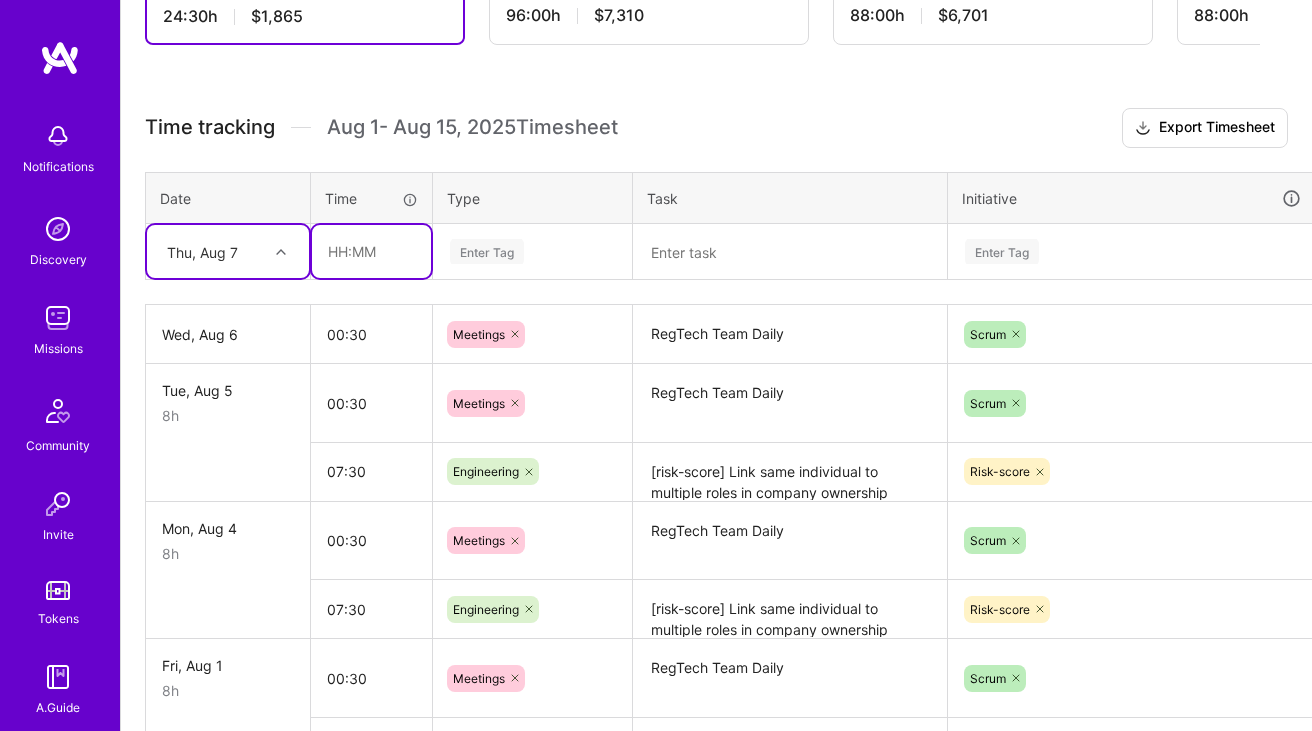 click at bounding box center [371, 251] 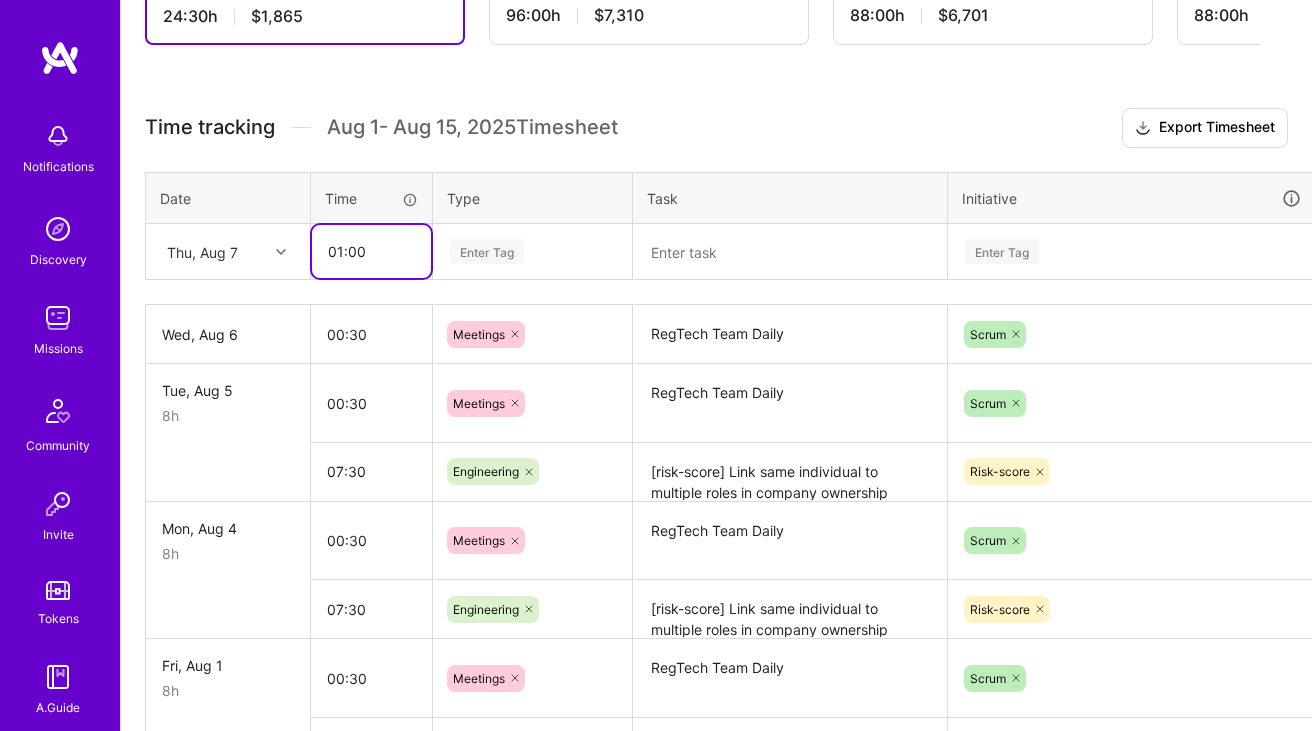 click on "01:00" at bounding box center (371, 251) 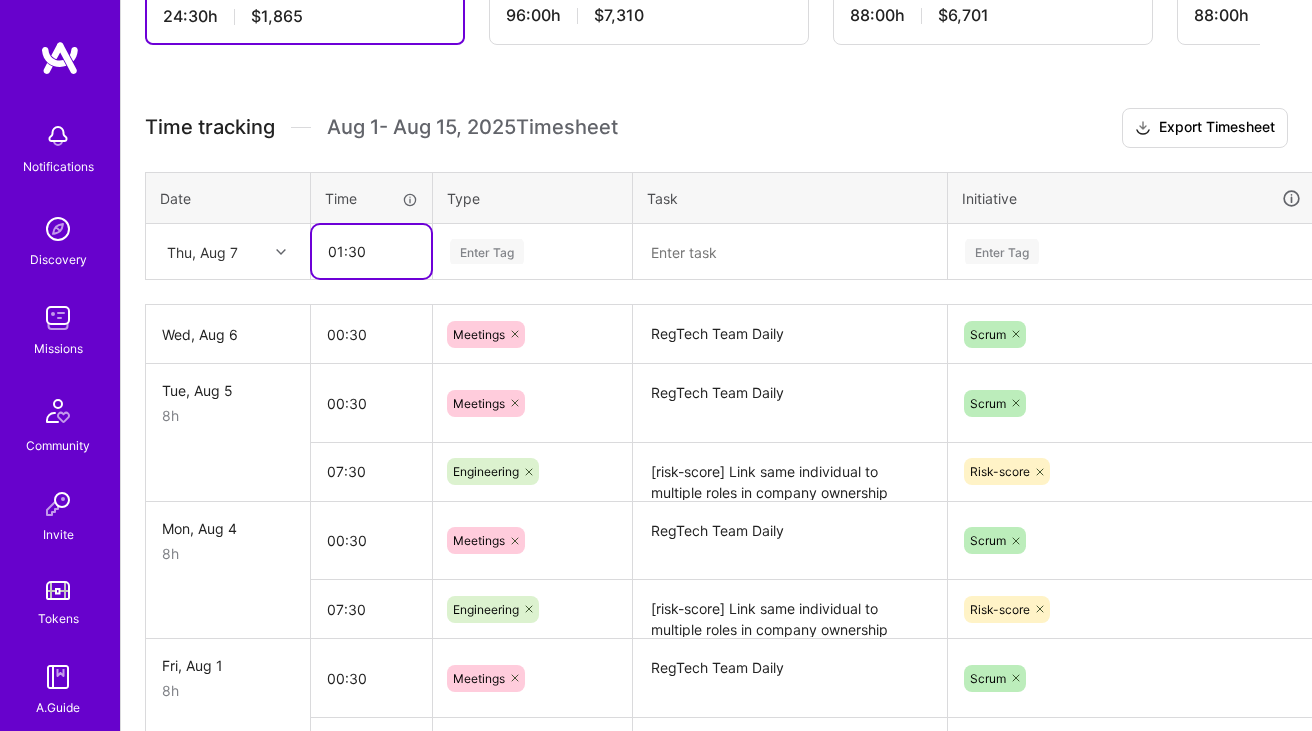 type on "01:30" 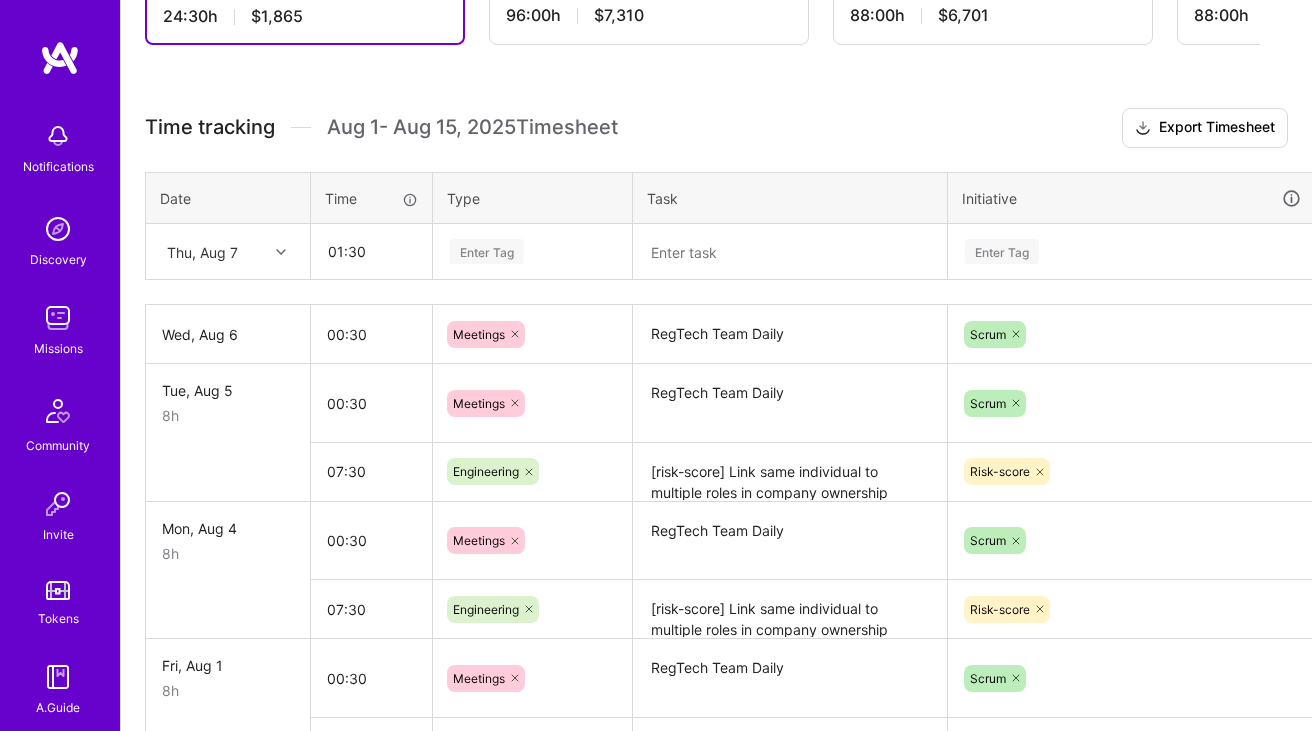 click on "Enter Tag" at bounding box center [487, 251] 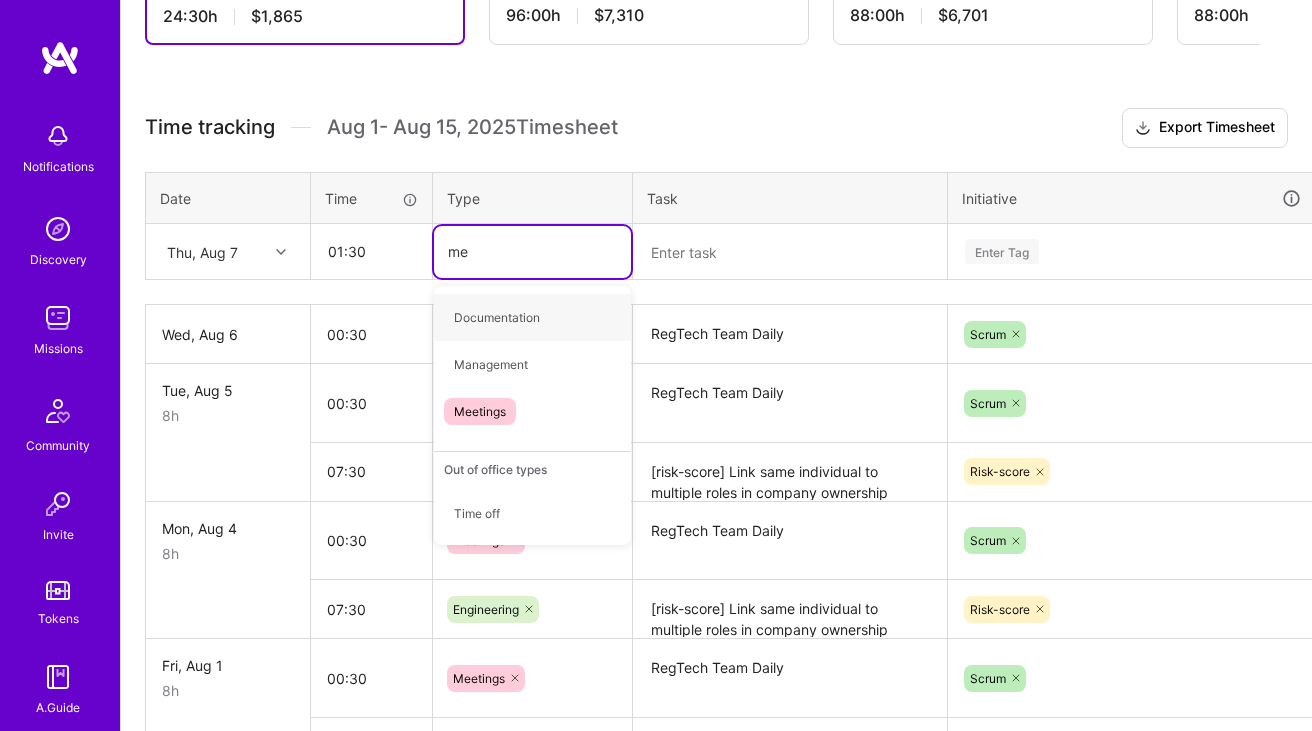 type on "mee" 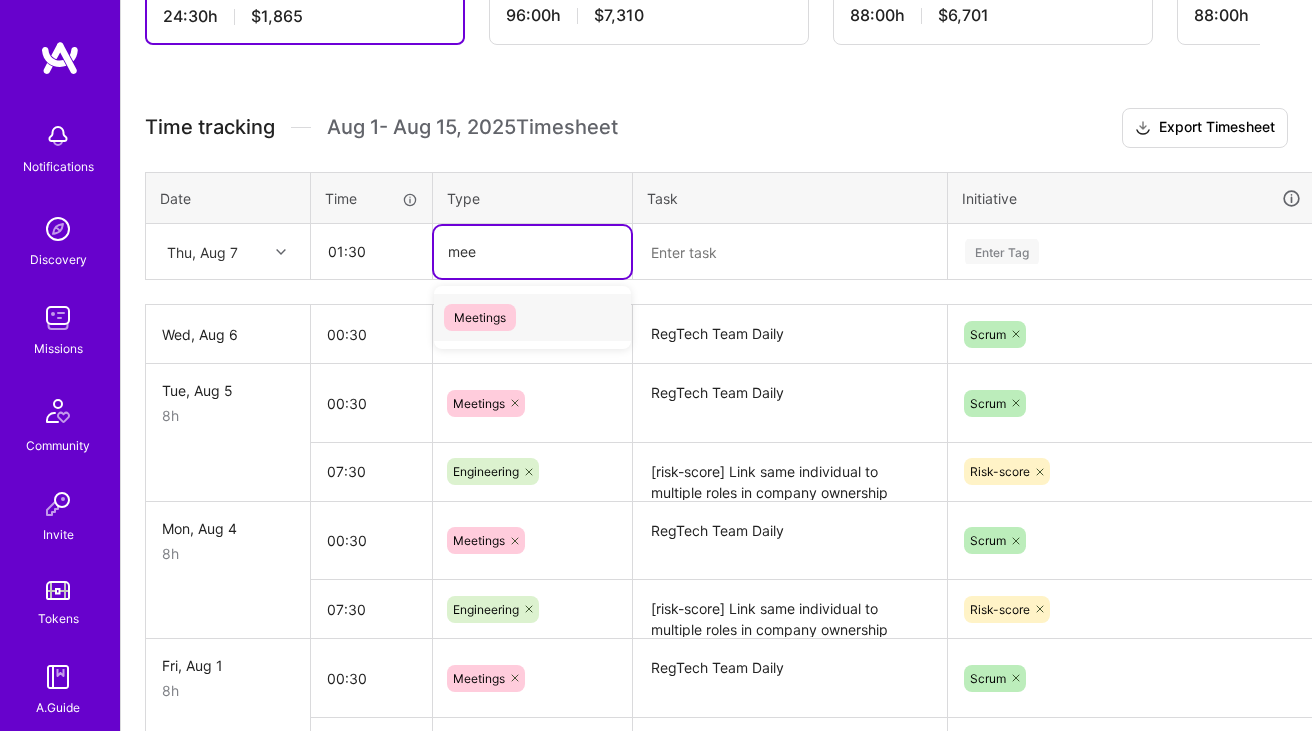 click on "Meetings" at bounding box center (532, 317) 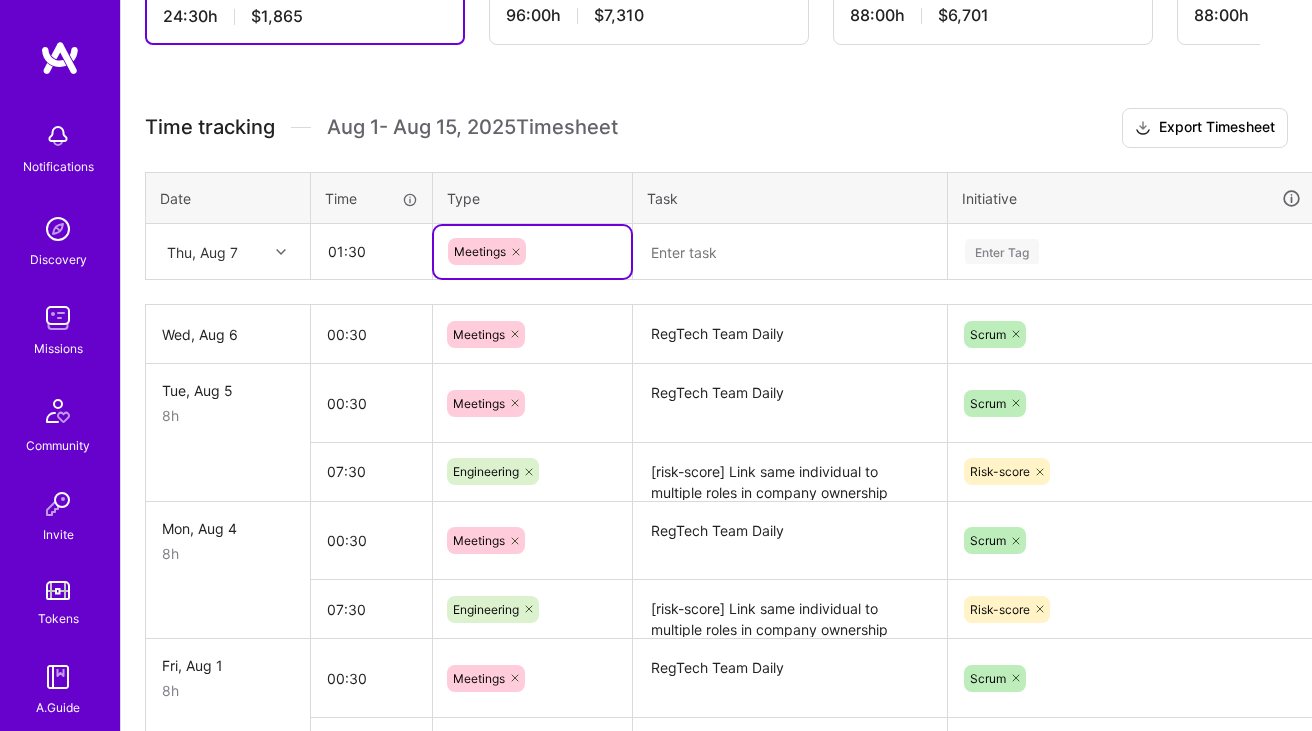 click at bounding box center (790, 252) 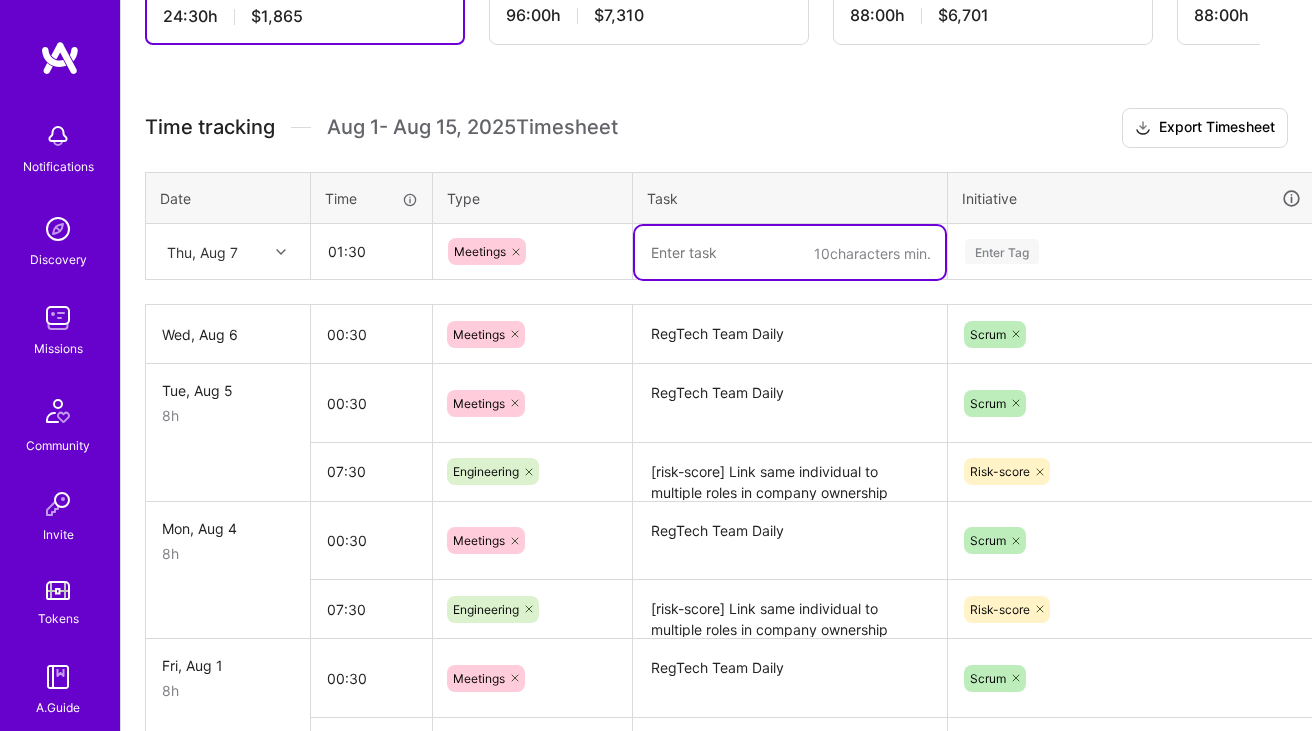 type on "v" 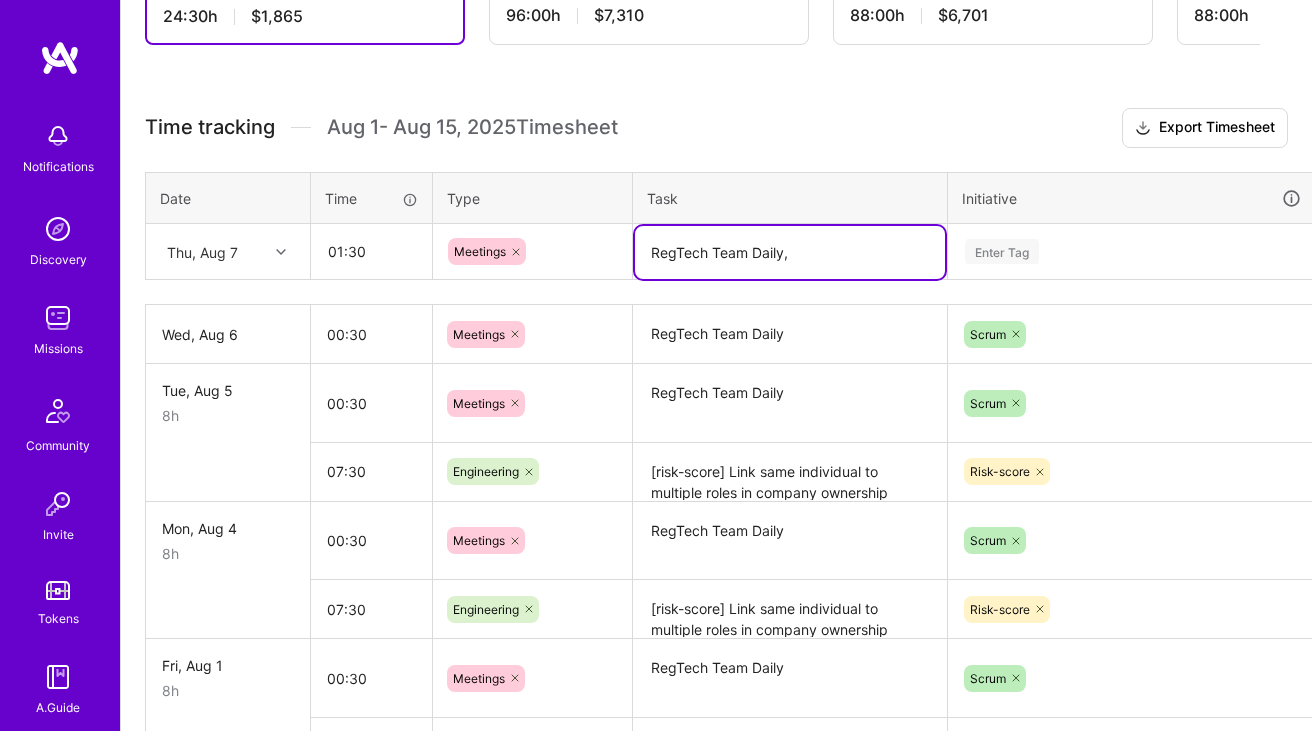paste on "RegTech refinement" 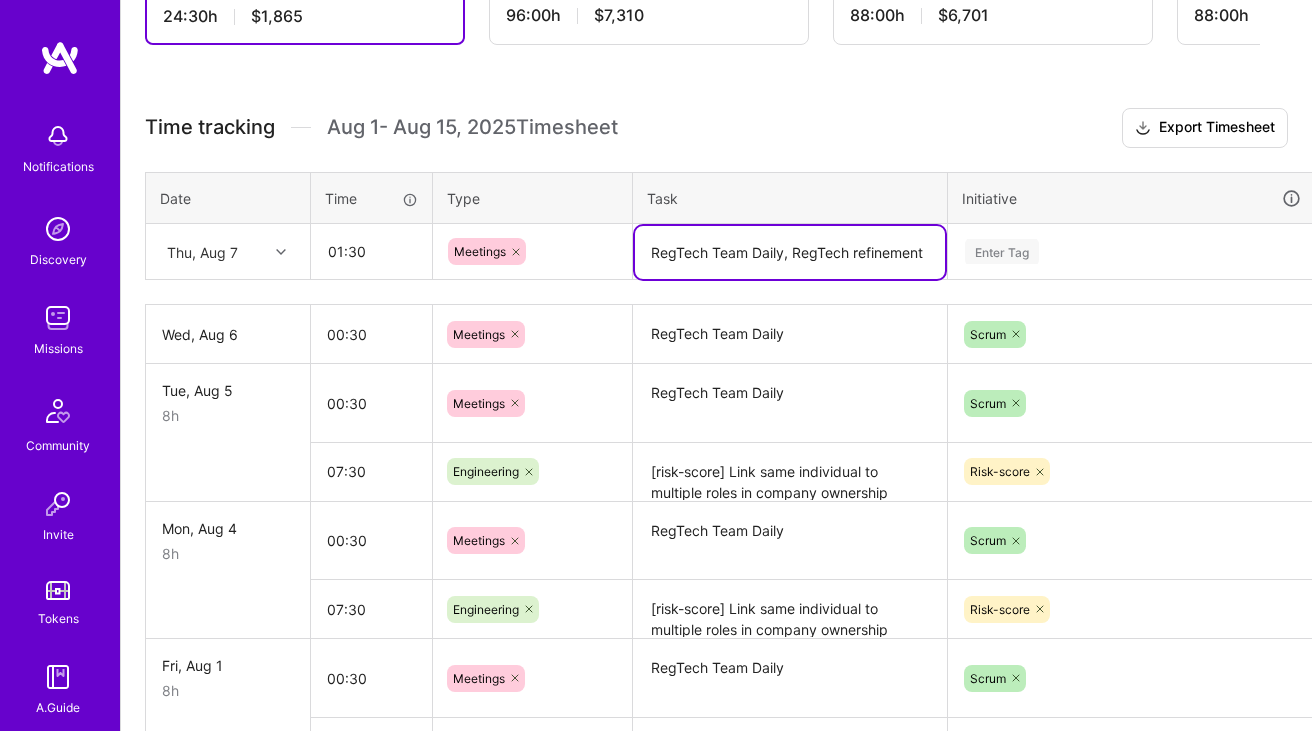 type on "RegTech Team Daily, RegTech refinement" 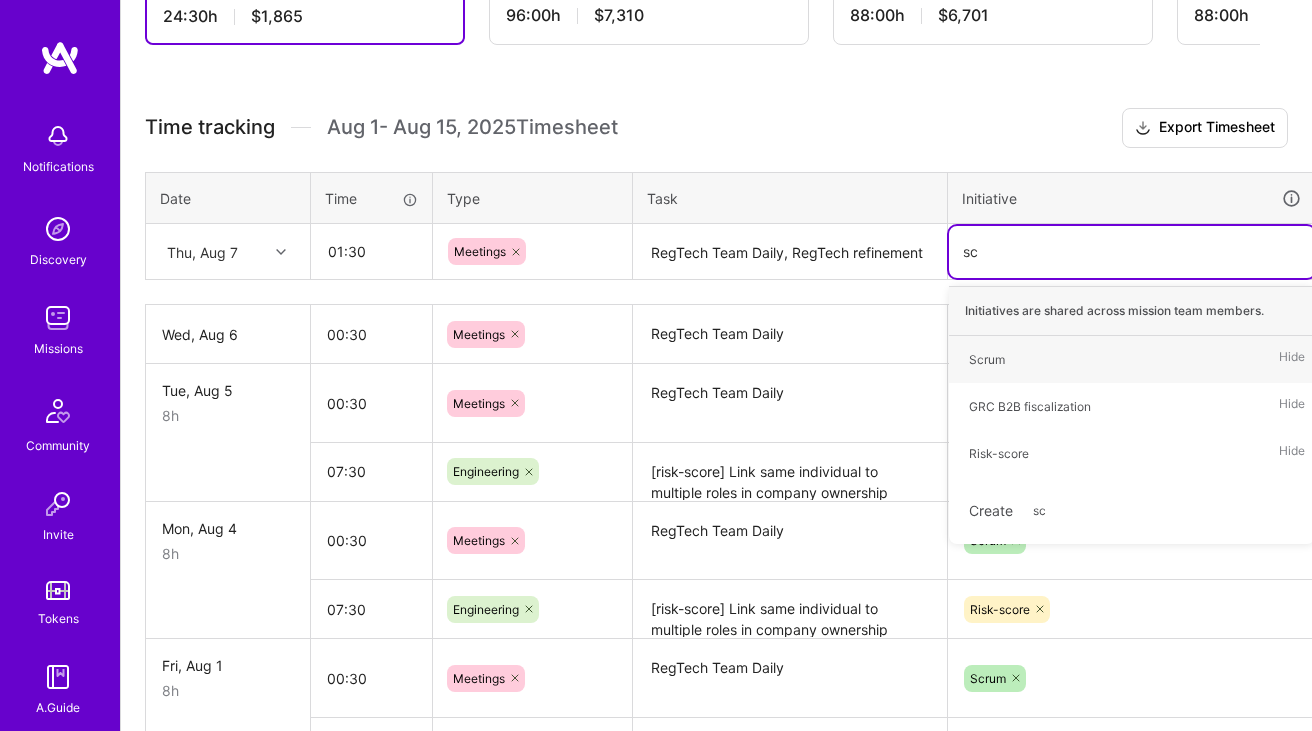 type on "scr" 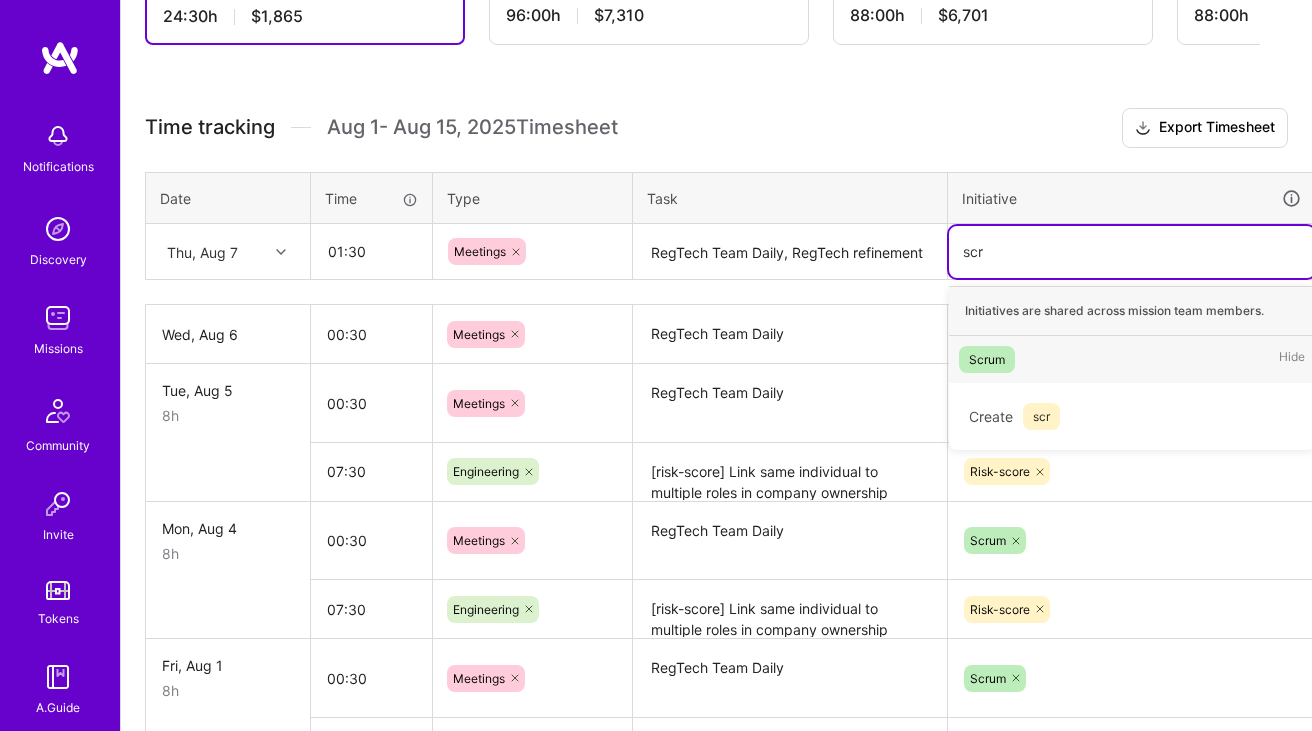 click on "Scrum" at bounding box center [987, 359] 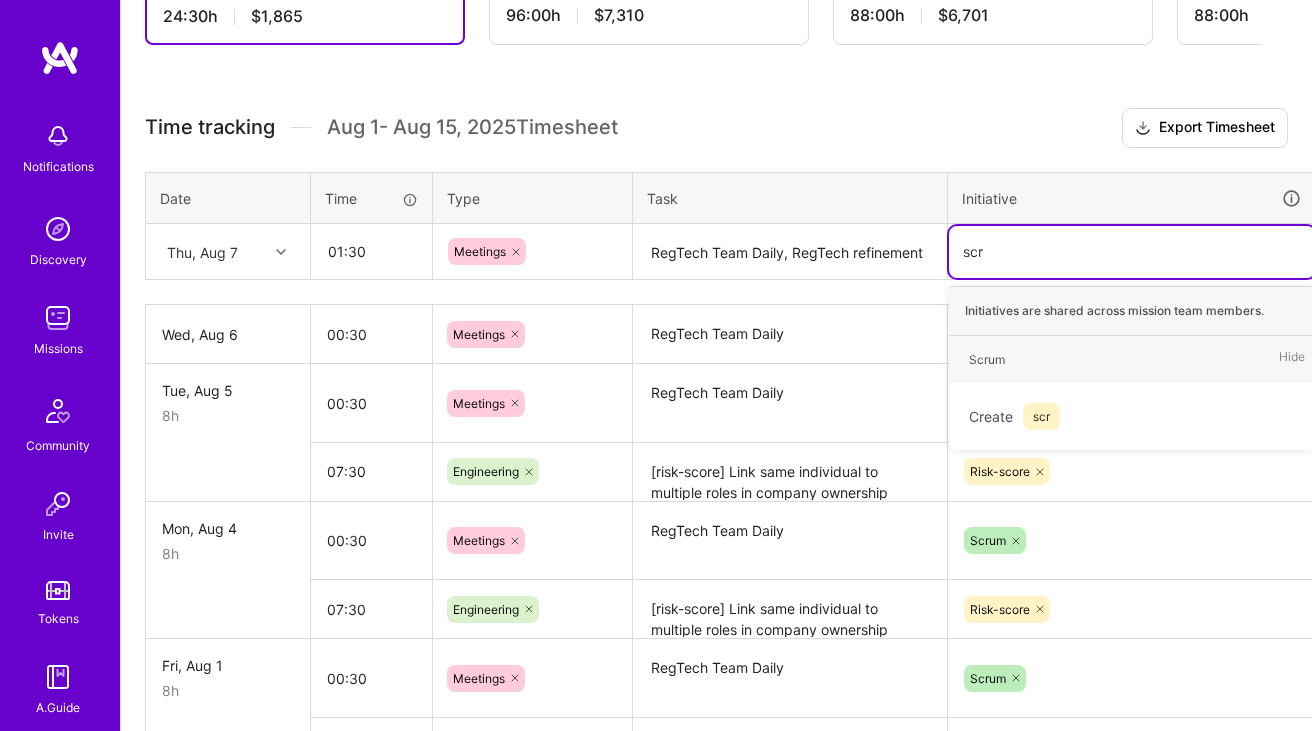 type 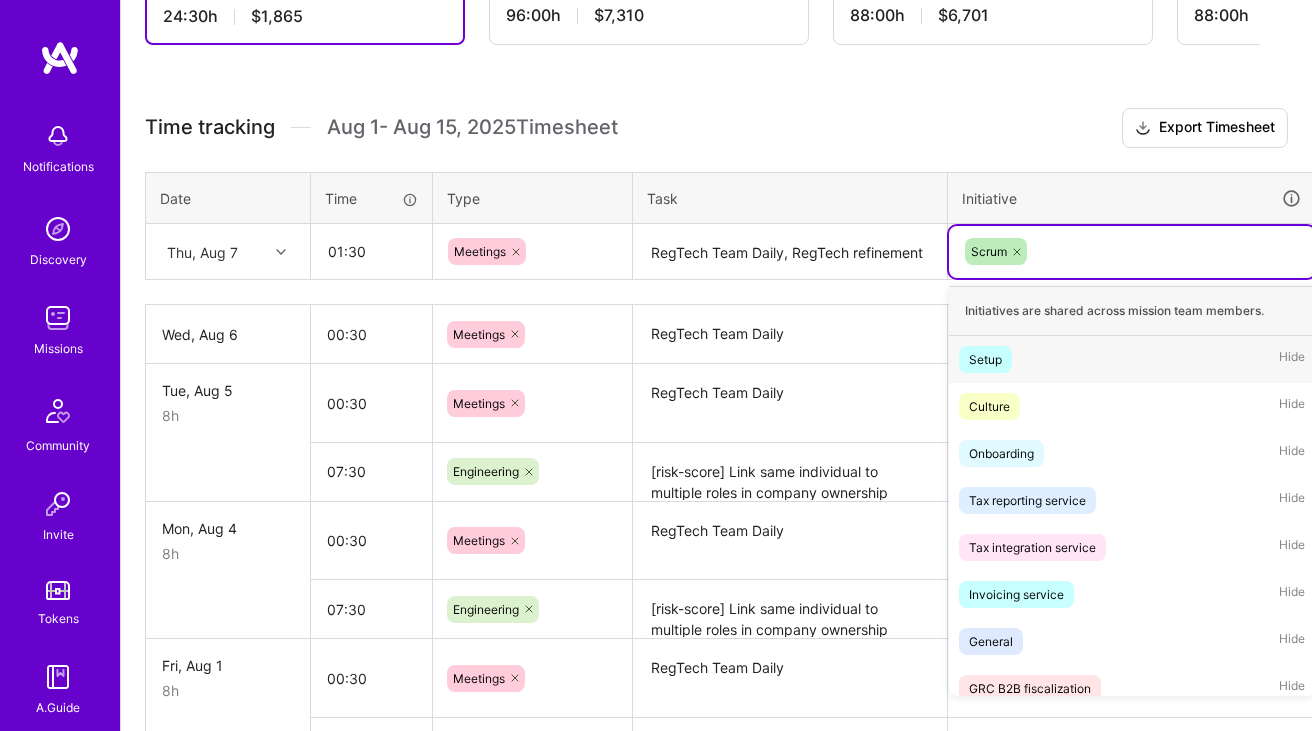 scroll, scrollTop: 470, scrollLeft: 72, axis: both 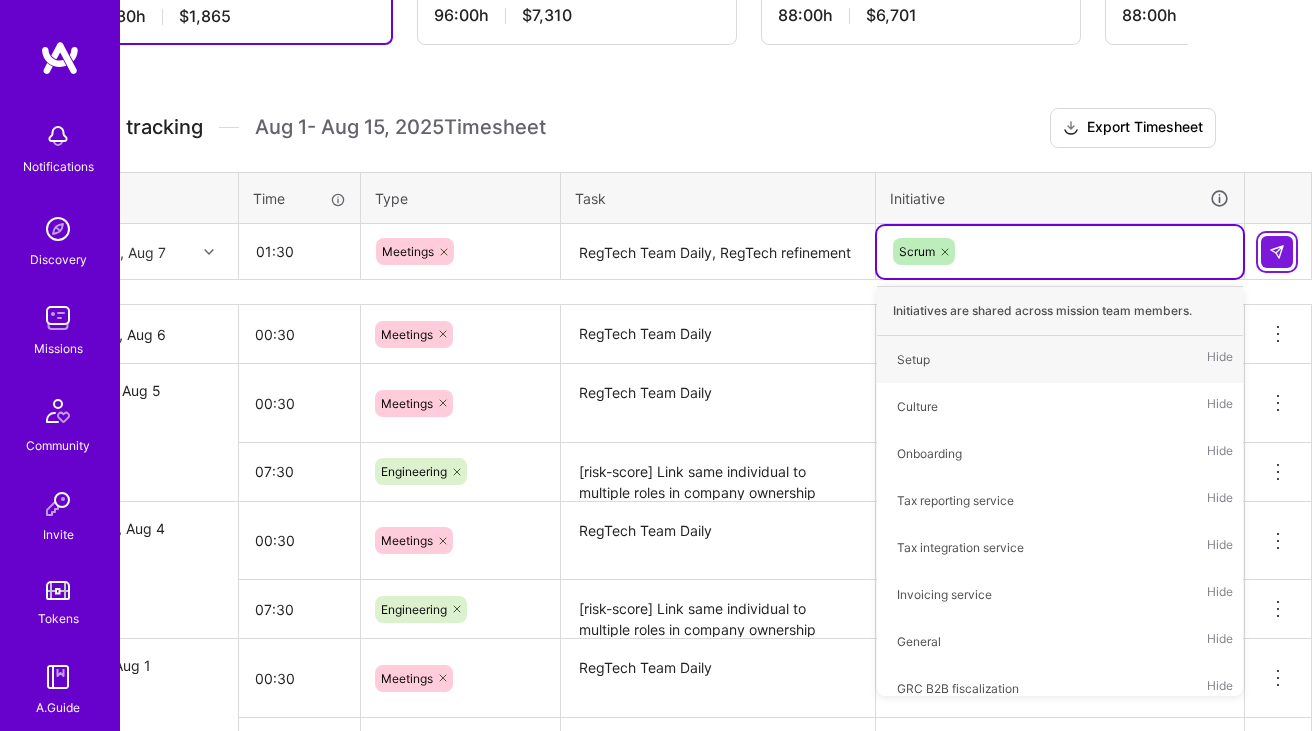 click at bounding box center [1277, 252] 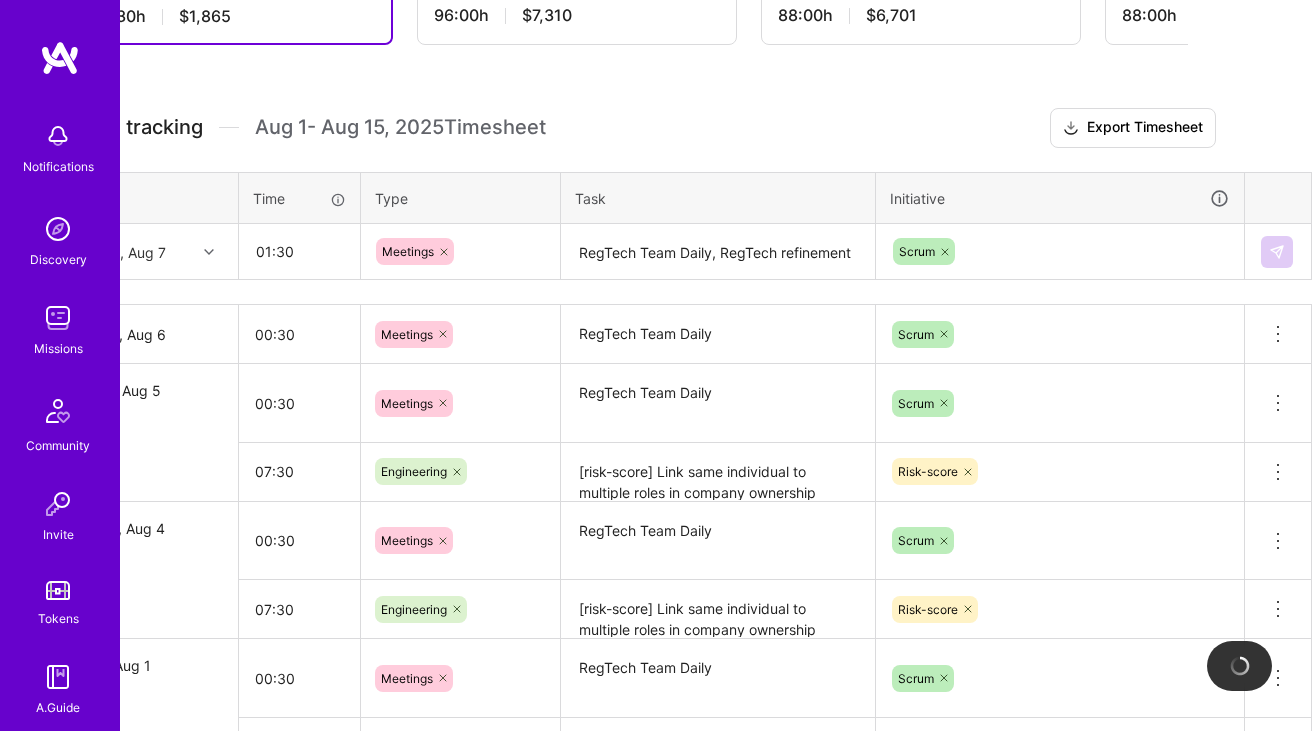 type 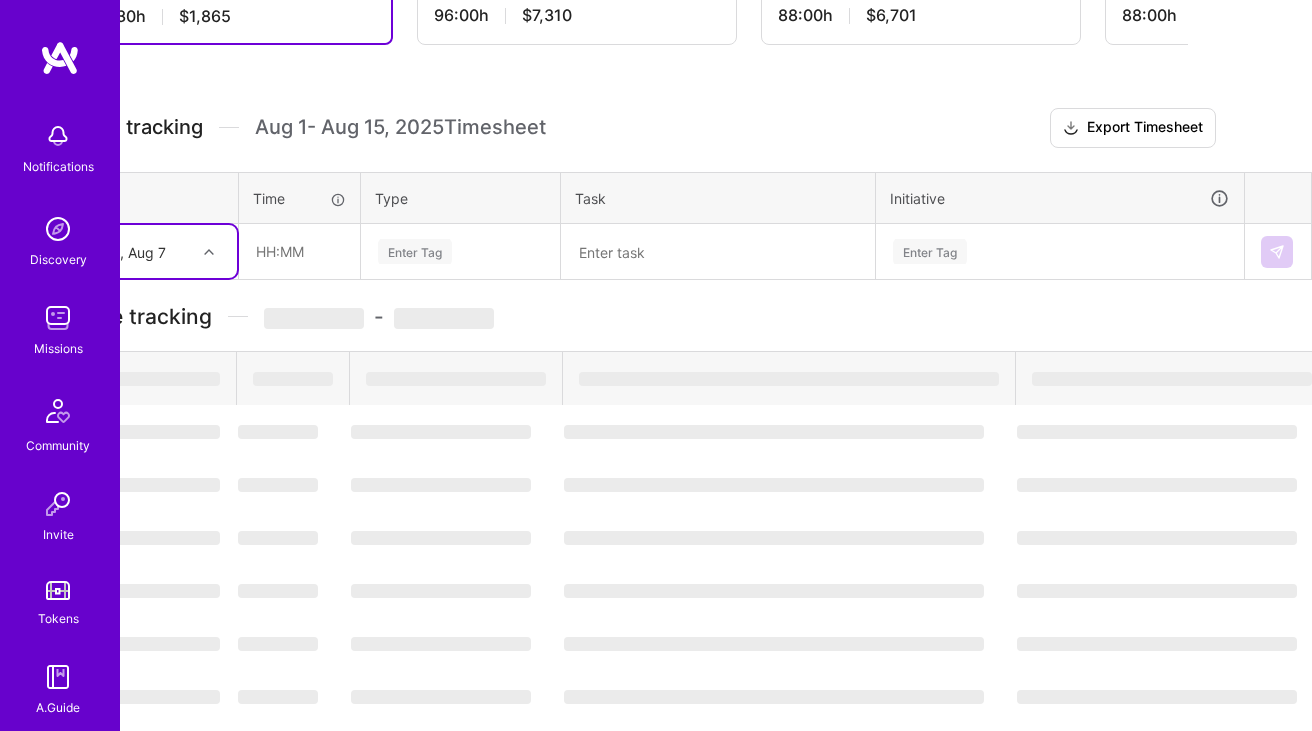 scroll, scrollTop: 470, scrollLeft: 0, axis: vertical 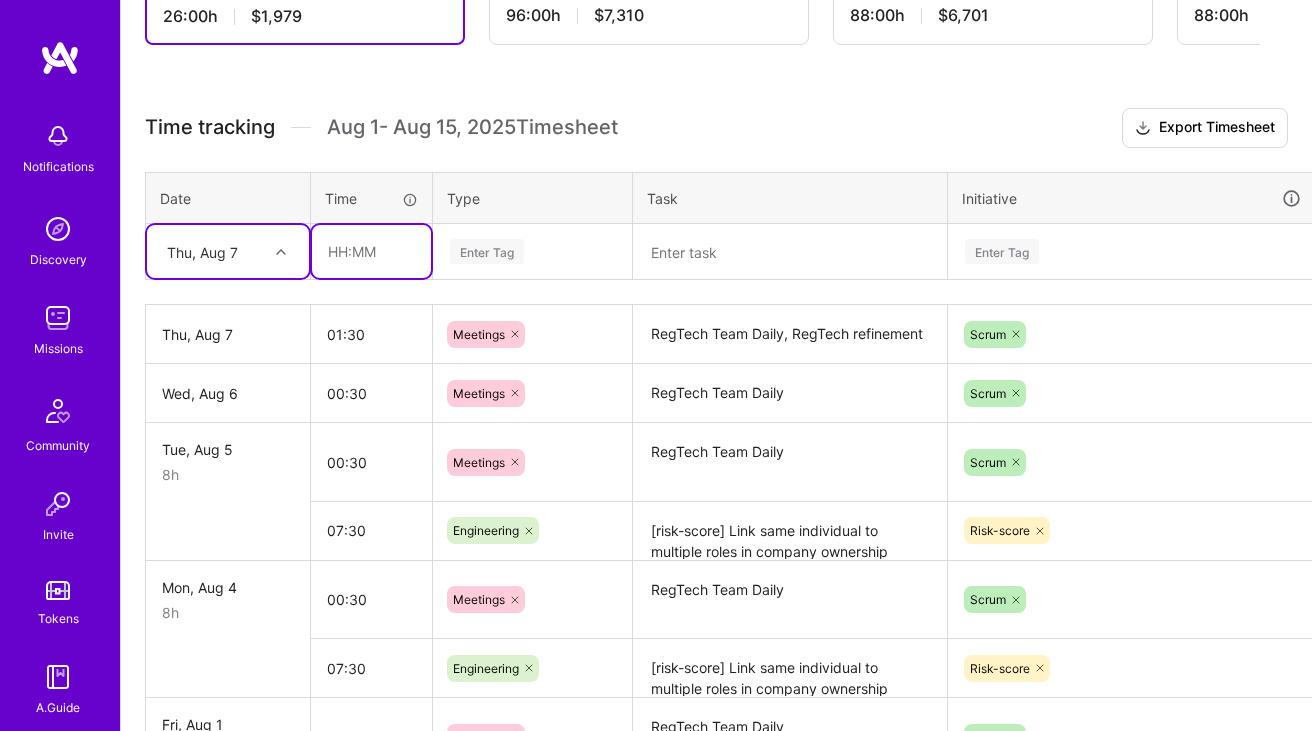 click at bounding box center (371, 251) 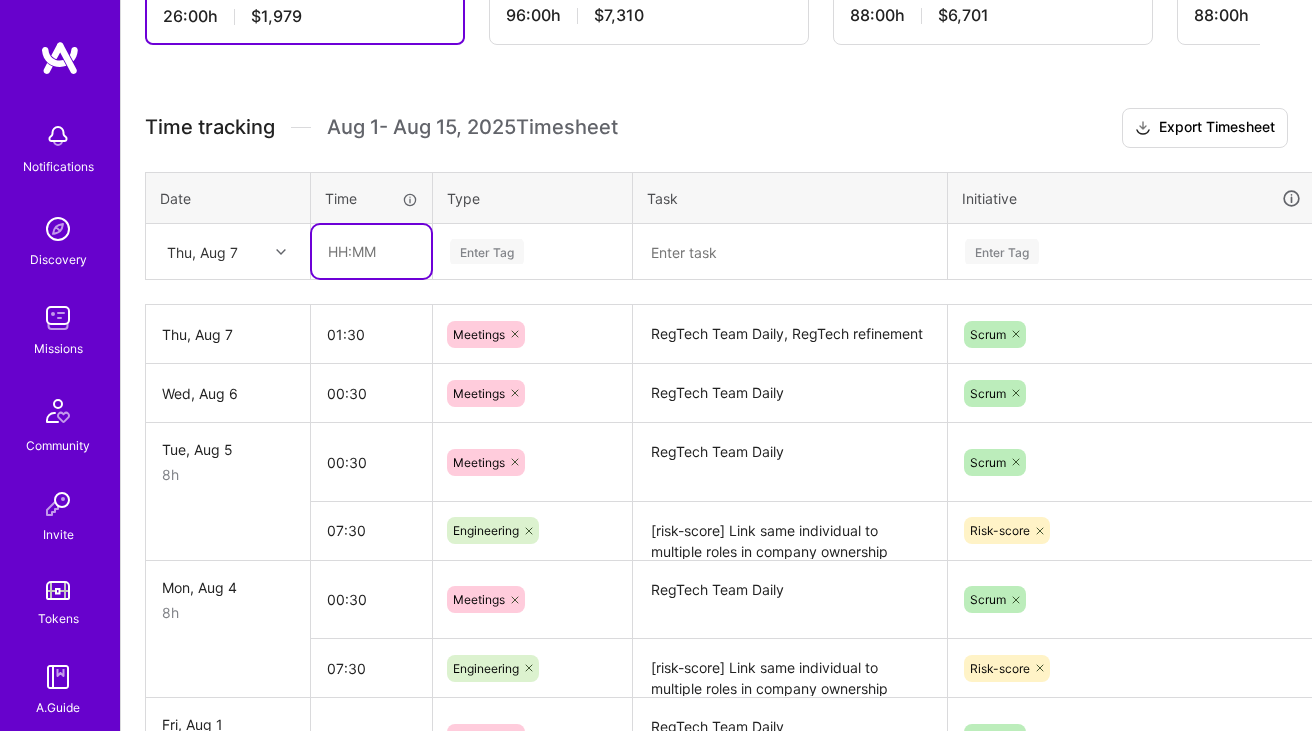 type on "06:30" 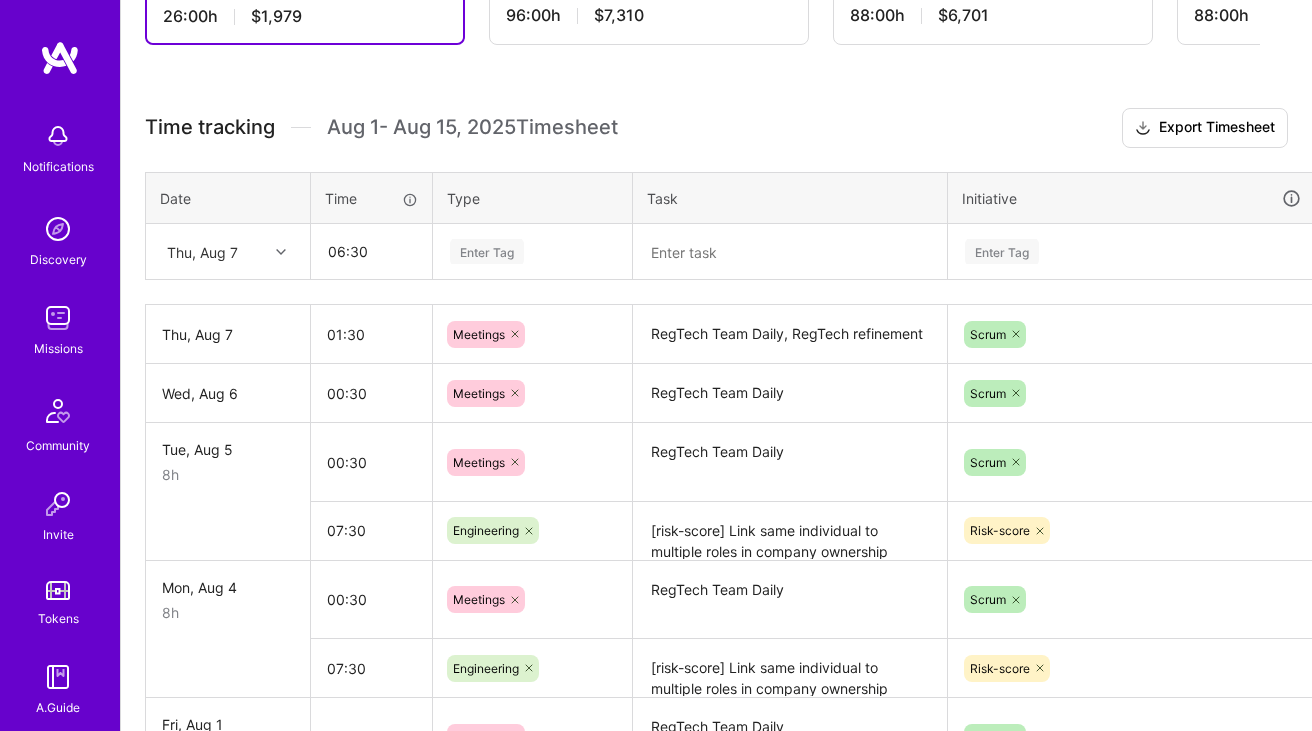 click on "Enter Tag" at bounding box center (487, 251) 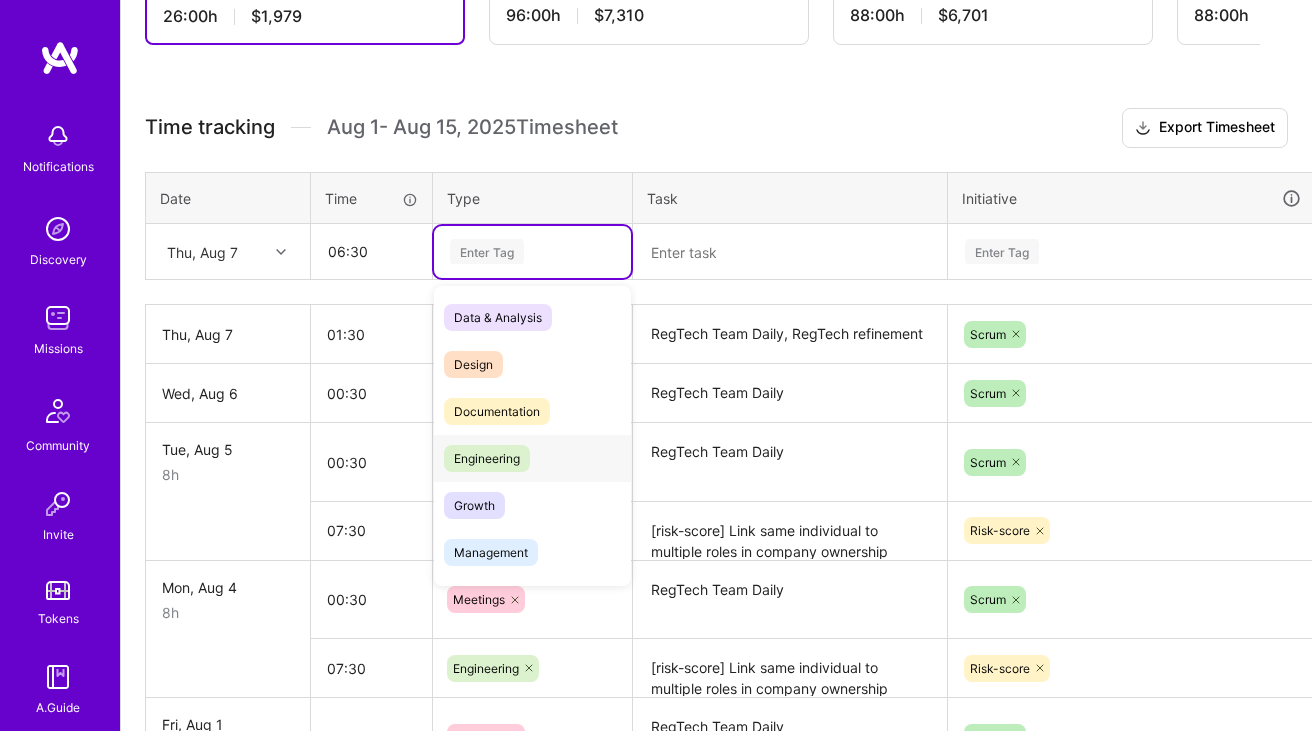 click on "Engineering" at bounding box center (487, 458) 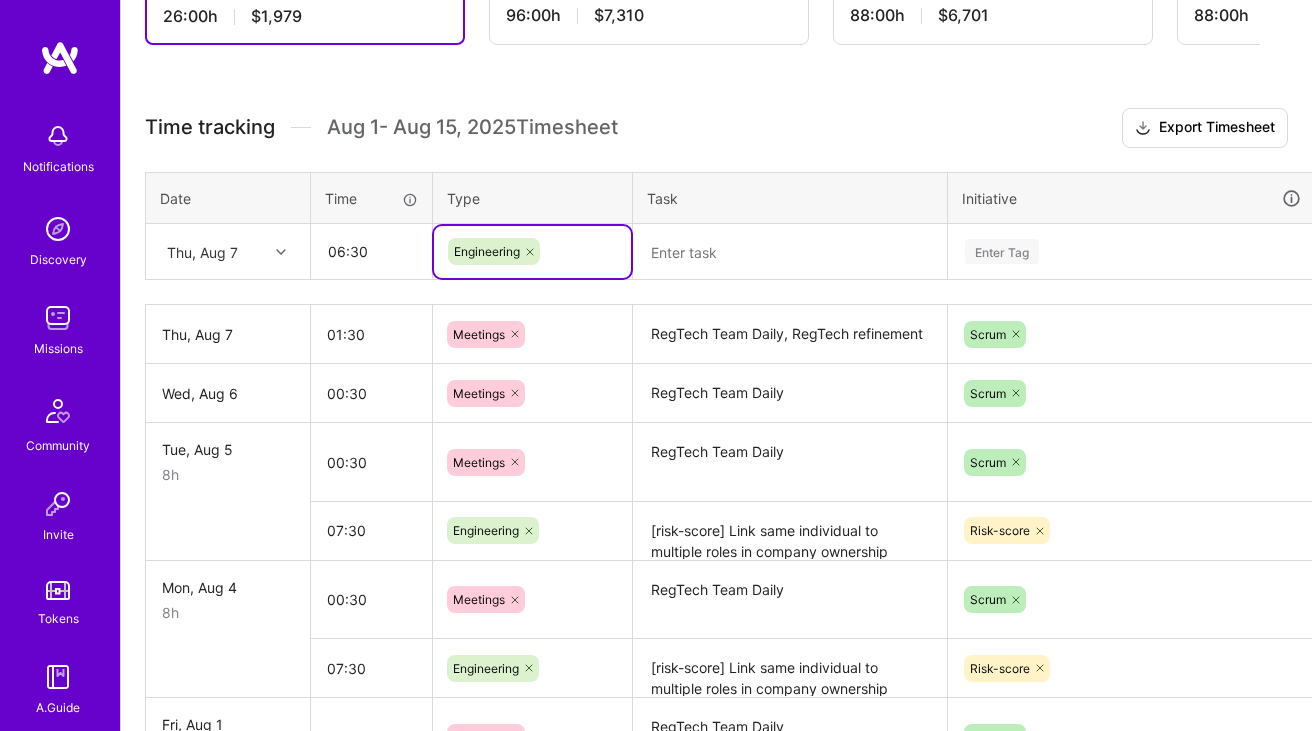 click at bounding box center [790, 252] 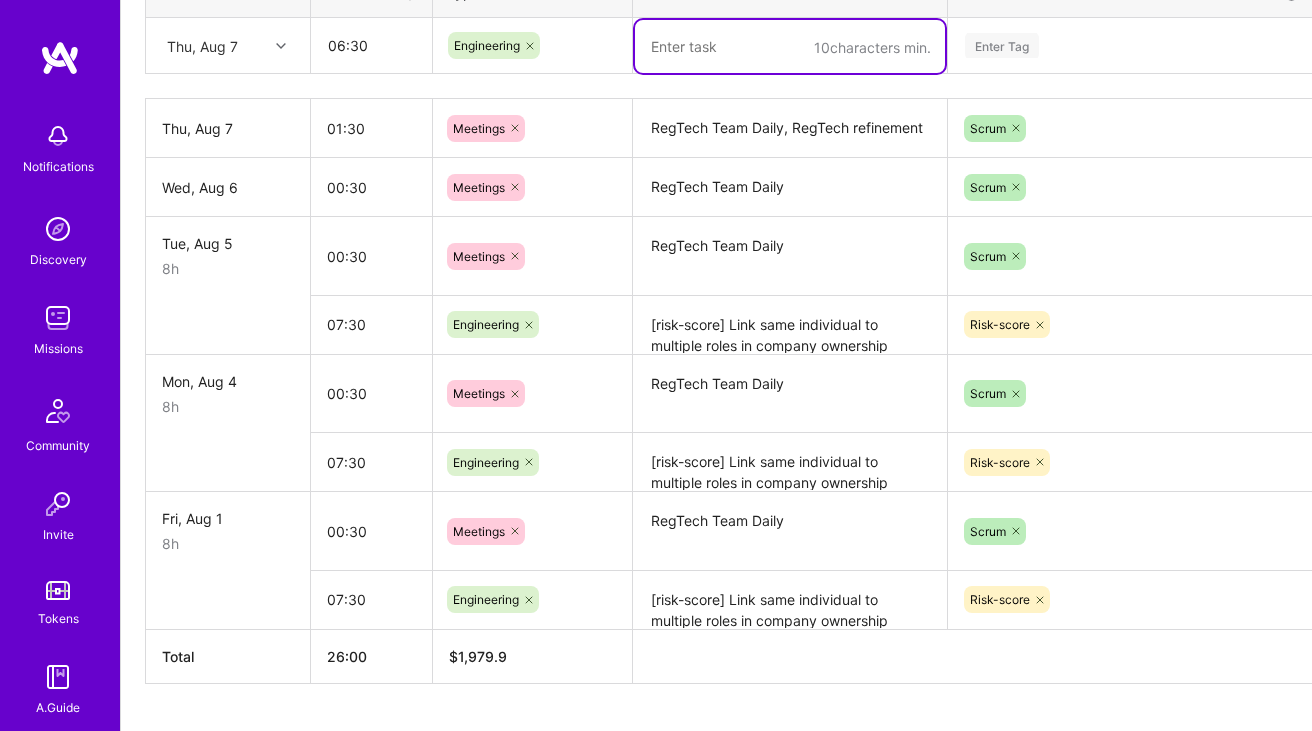 scroll, scrollTop: 610, scrollLeft: 0, axis: vertical 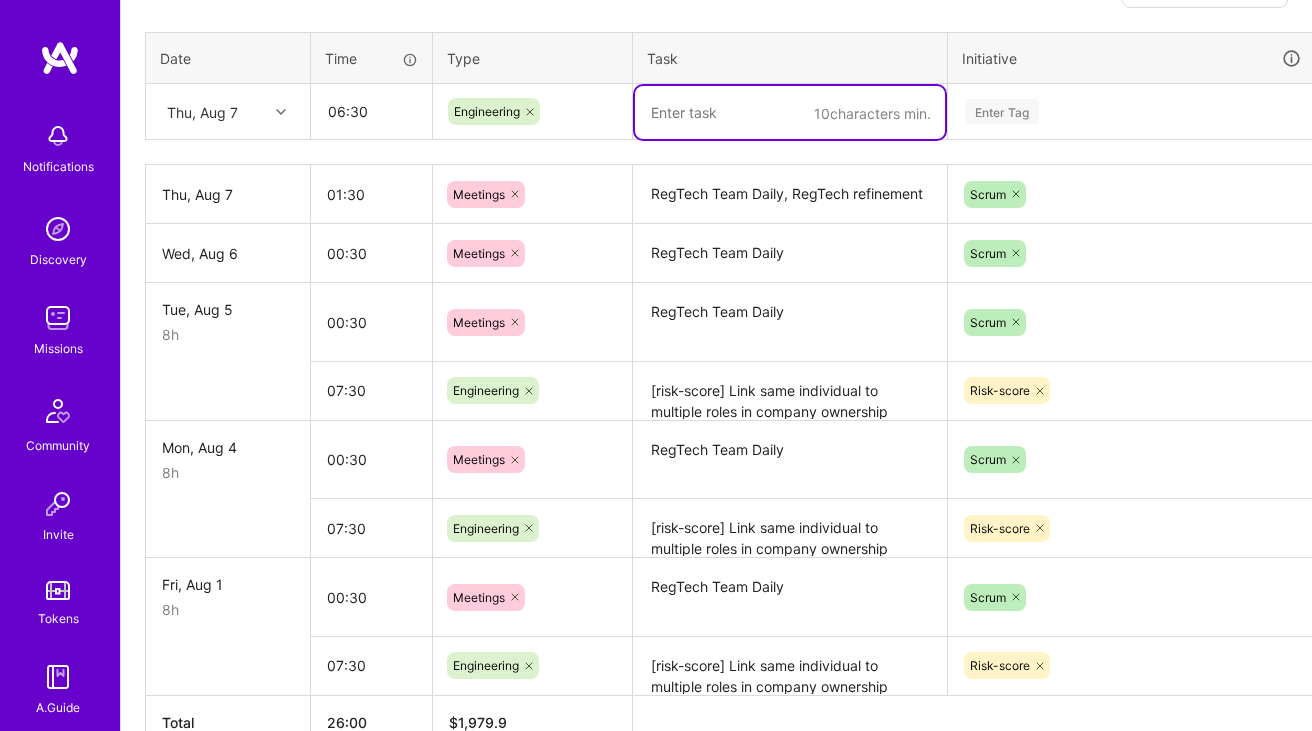 paste on "Review KYC process" 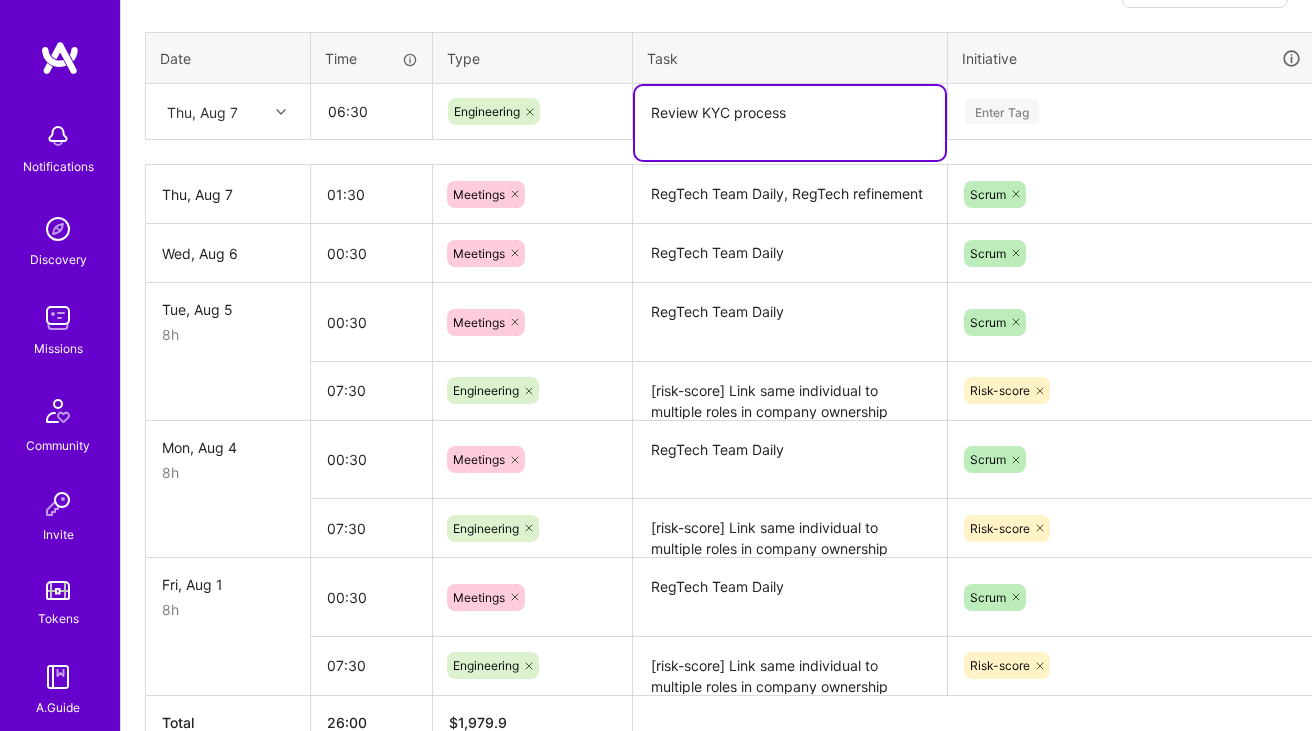 click on "[risk-score] Link same individual to multiple roles in company ownership structure in passfort: working on PR feedback, [risk-score] Send CEO information to be screening in Passfort: working on it" at bounding box center (790, 528) 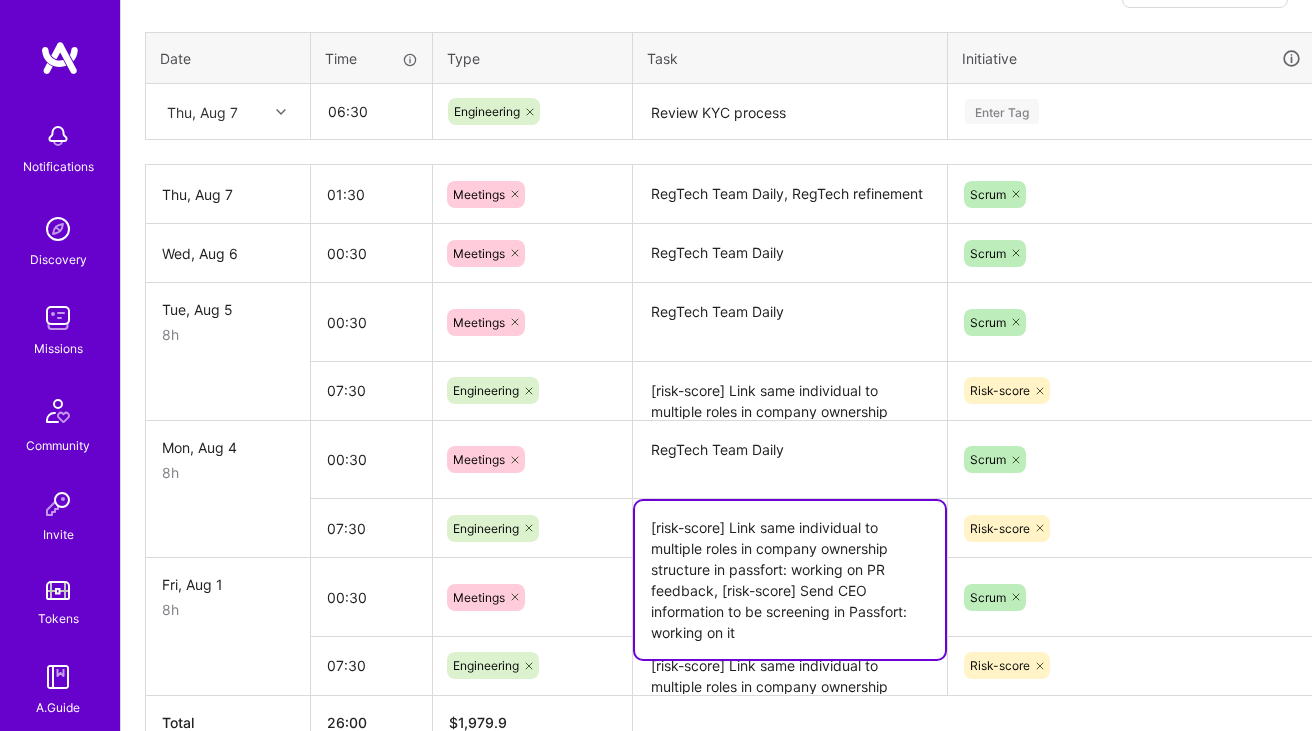 click on "[risk-score] Link same individual to multiple roles in company ownership structure in passfort: working on PR feedback, [risk-score] Send CEO information to be screening in Passfort: working on it" at bounding box center [790, 580] 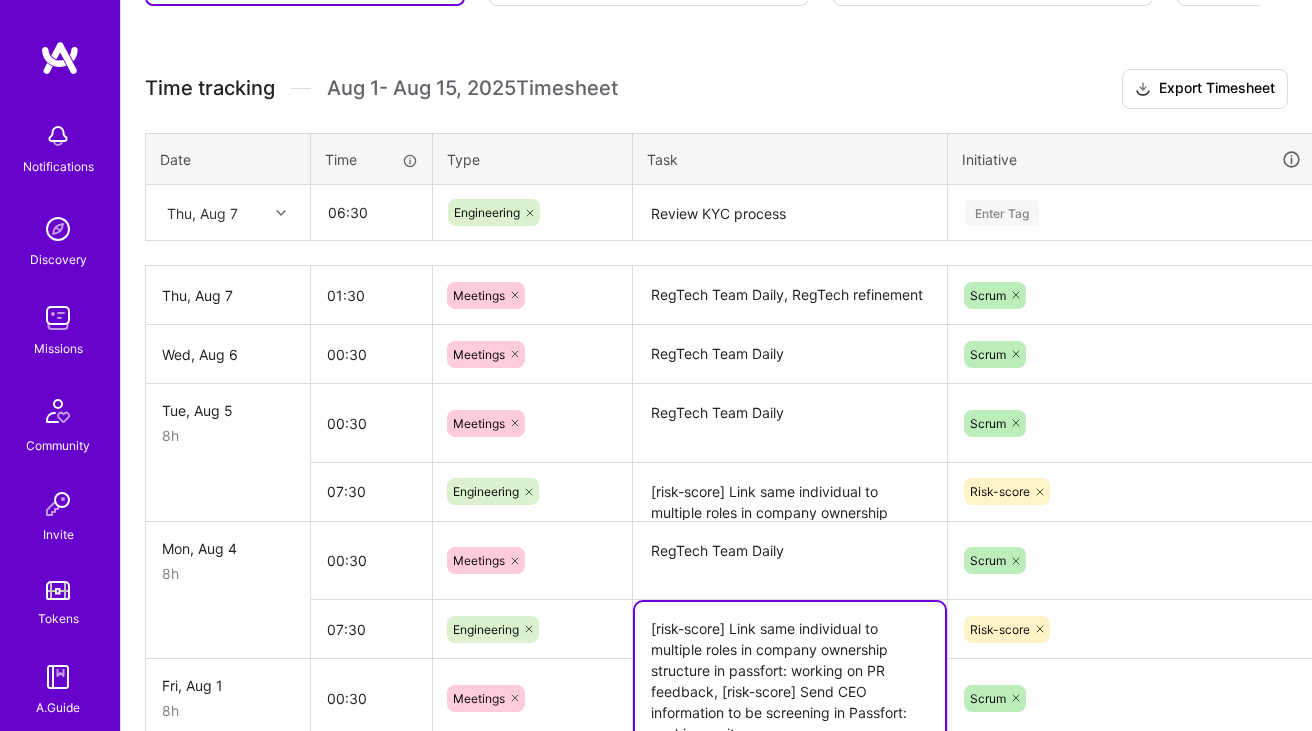 scroll, scrollTop: 489, scrollLeft: 0, axis: vertical 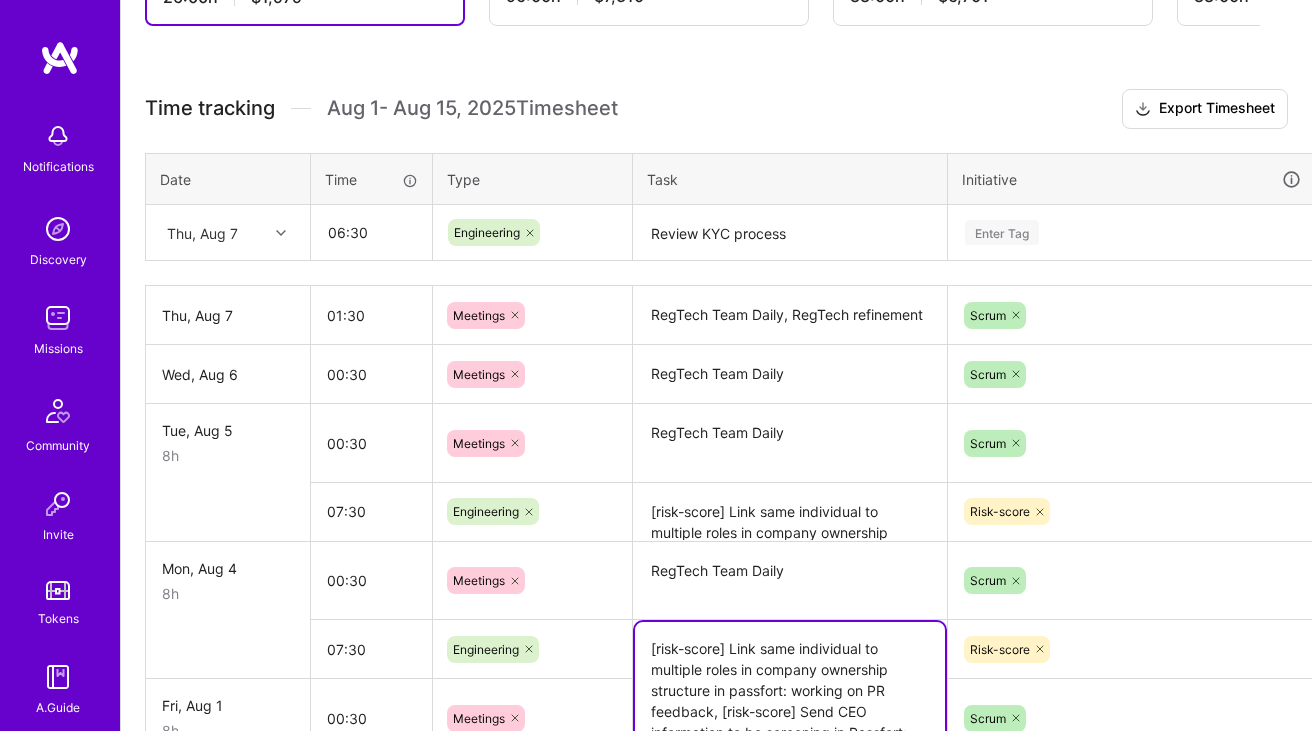 click on "Review KYC process" at bounding box center [790, 233] 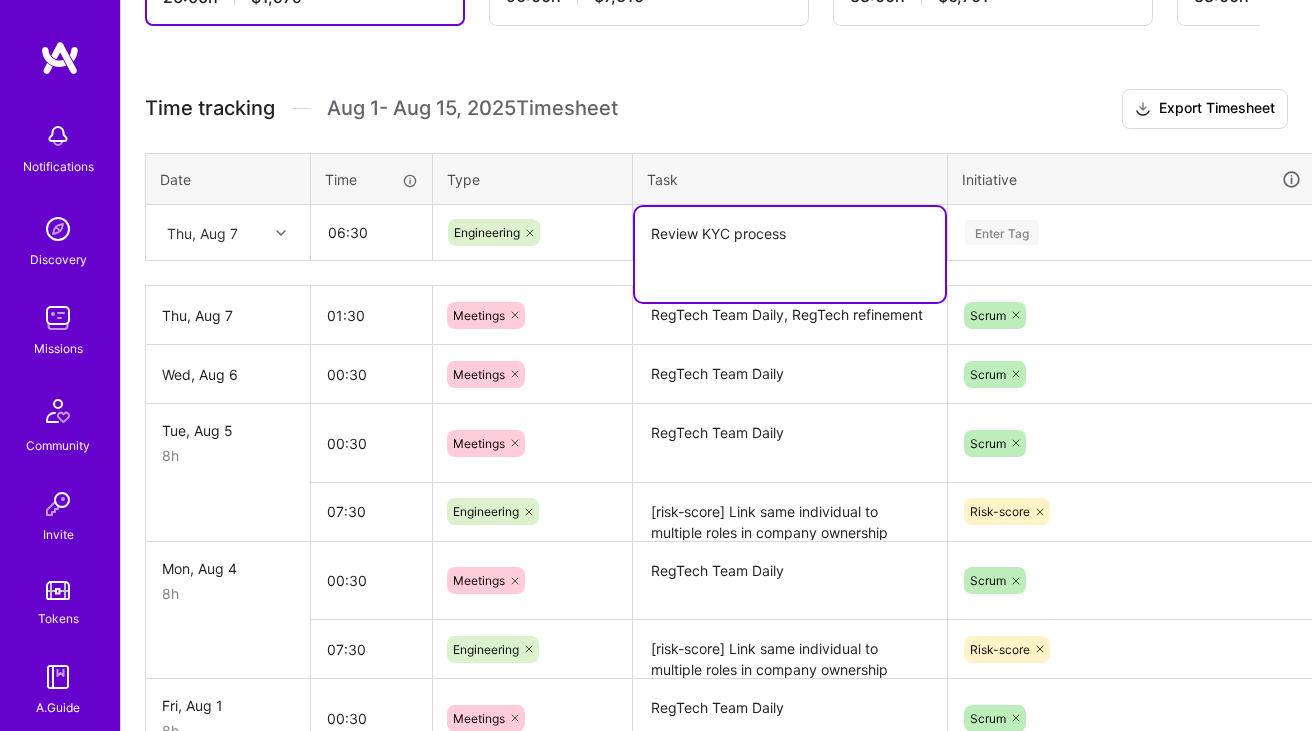 paste on "[risk-score] Link same individual to multiple roles in company ownership structure in passfort: working on PR feedback, [risk-score] Send CEO information to be screening in Passfort: working on it" 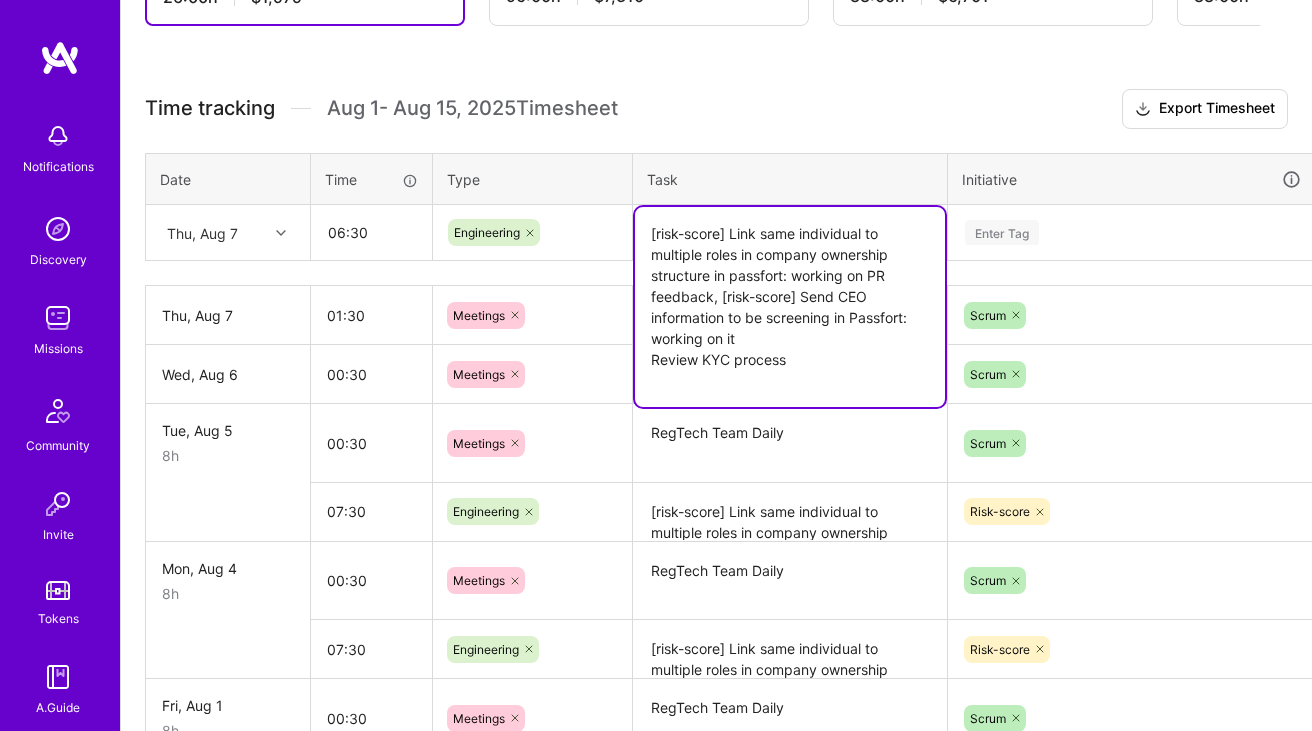 click on "[risk-score] Link same individual to multiple roles in company ownership structure in passfort: working on PR feedback, [risk-score] Send CEO information to be screening in Passfort: working on it
Review KYC process" at bounding box center (790, 307) 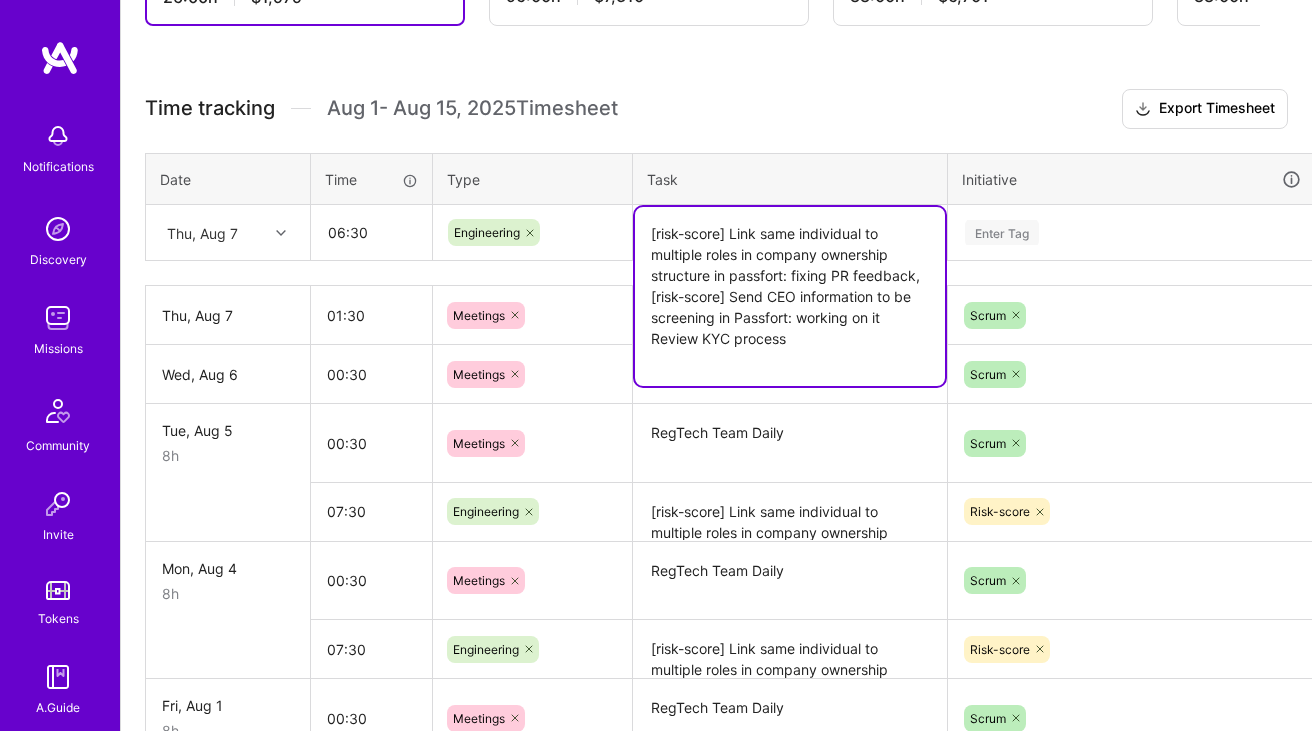 click on "[risk-score] Link same individual to multiple roles in company ownership structure in passfort: fixing PR feedback, [risk-score] Send CEO information to be screening in Passfort: working on it
Review KYC process" at bounding box center (790, 296) 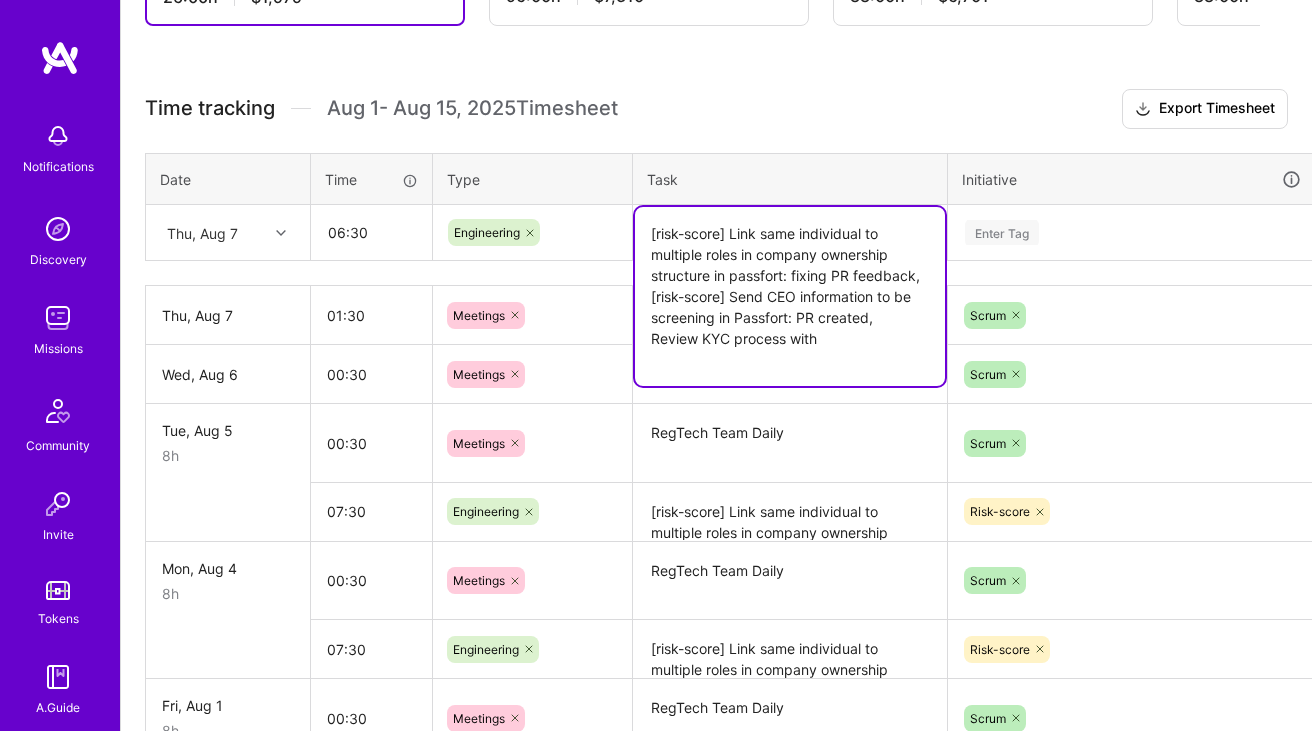 paste on "[FIRST]" 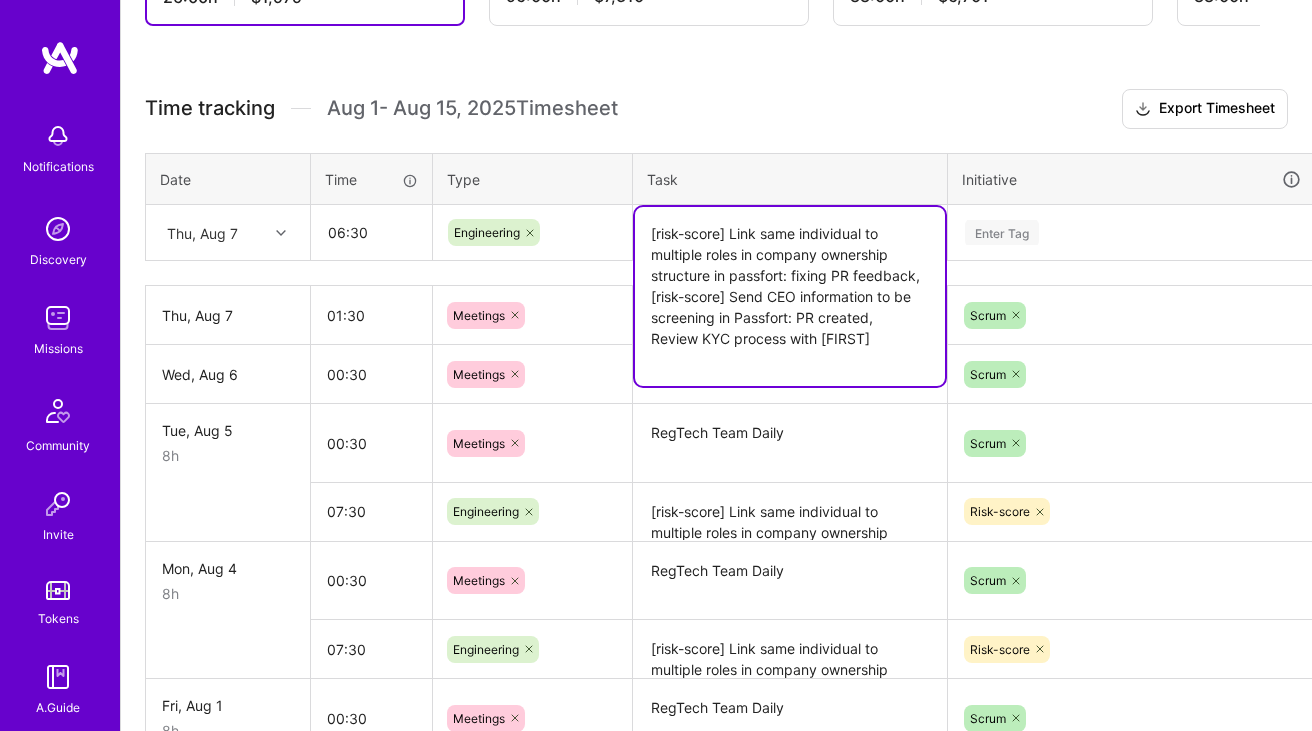 click on "[risk-score] Link same individual to multiple roles in company ownership structure in passfort: fixing PR feedback, [risk-score] Send CEO information to be screening in Passfort: PR created,
Review KYC process with [FIRST]" at bounding box center (790, 296) 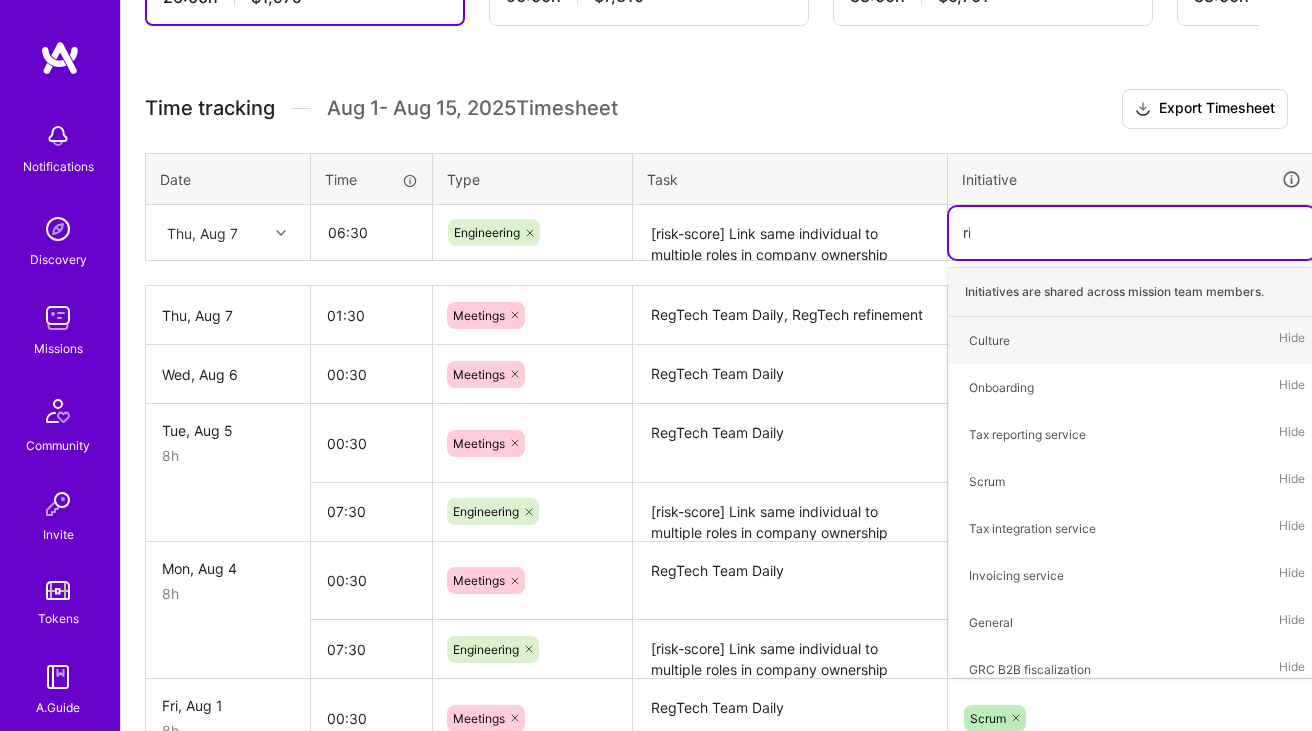 type on "risk" 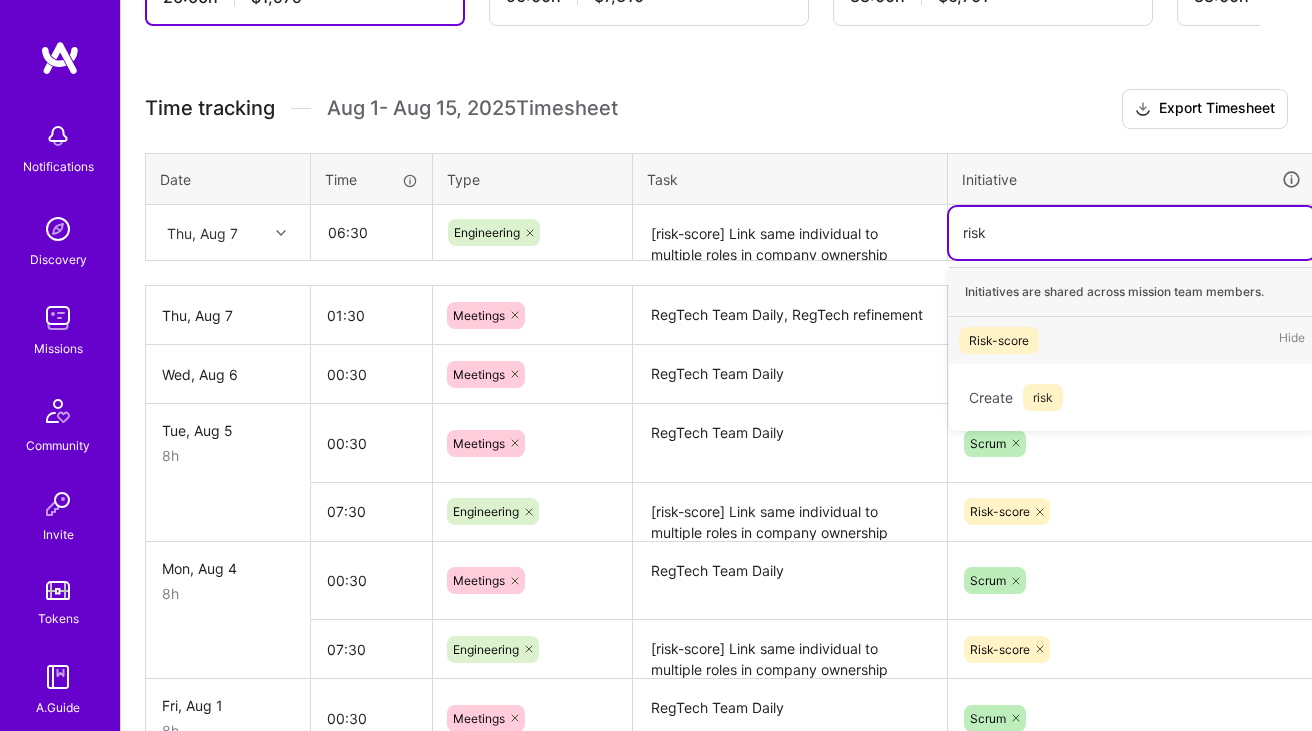 click on "Risk-score" at bounding box center (999, 340) 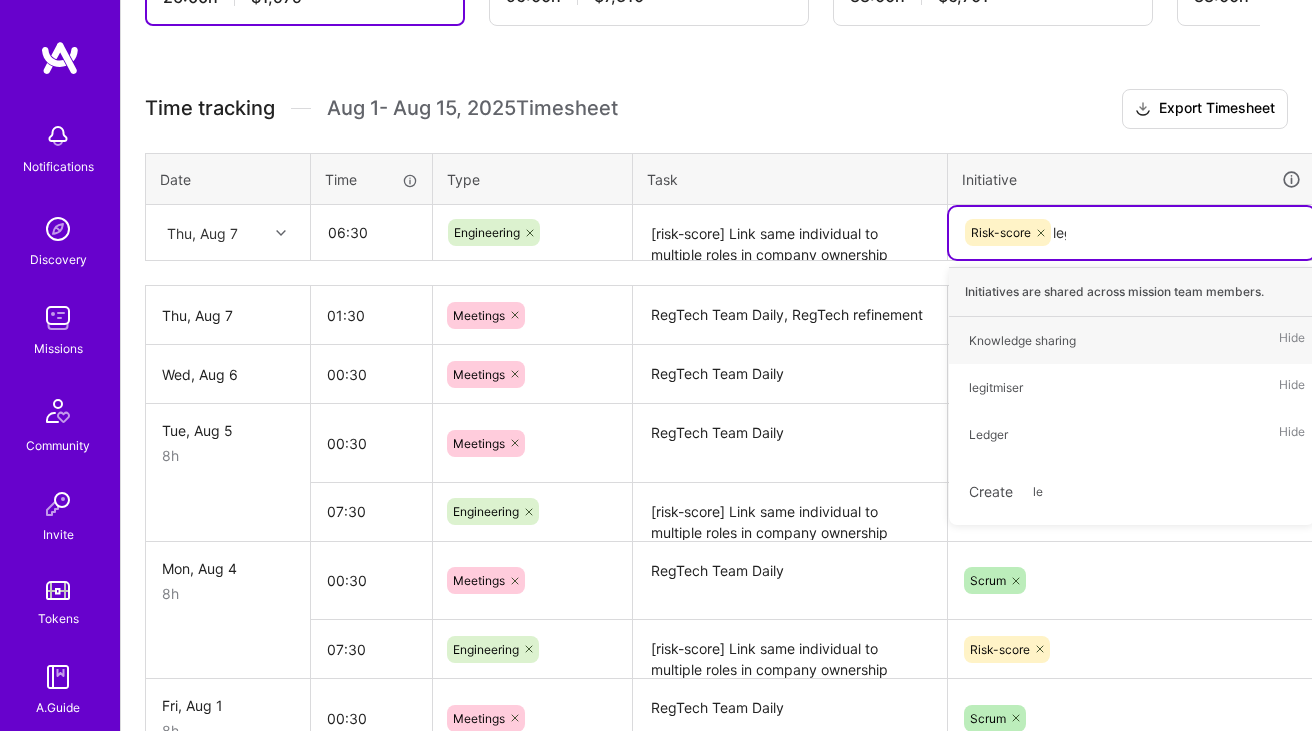 type on "legi" 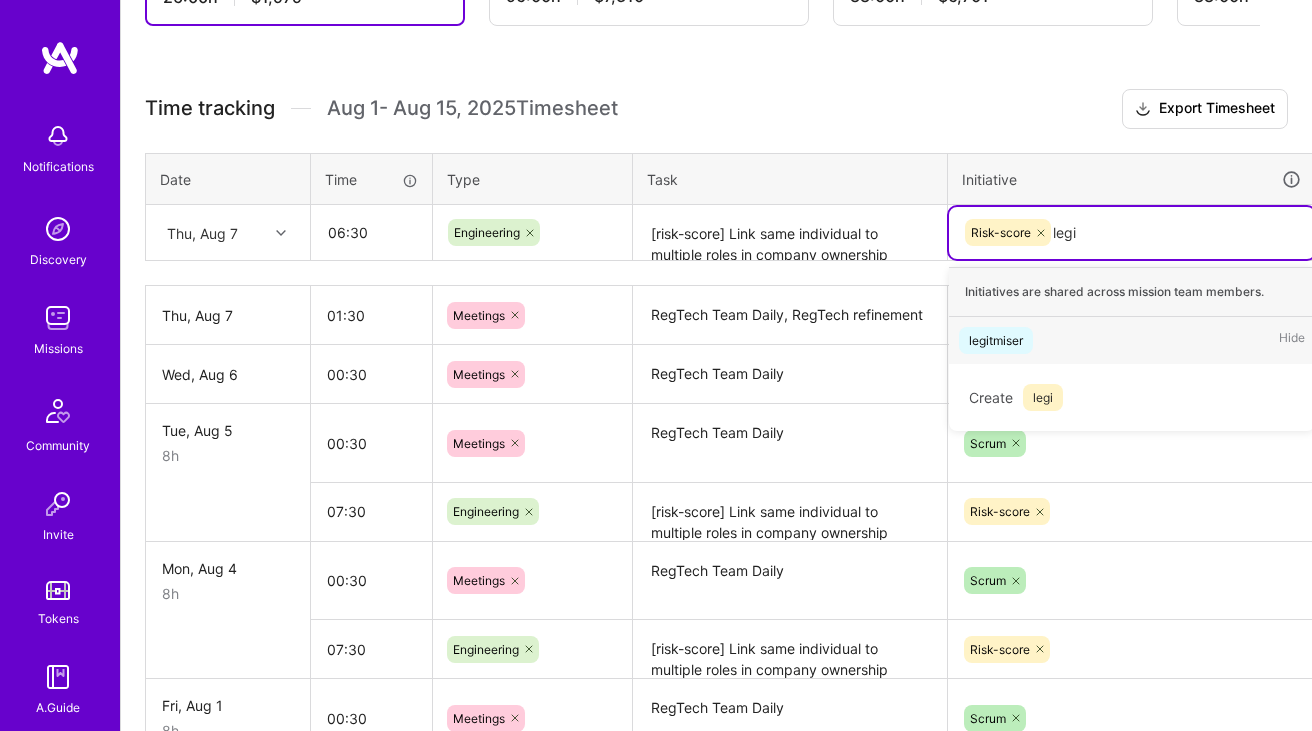 click on "legitmiser" at bounding box center (996, 340) 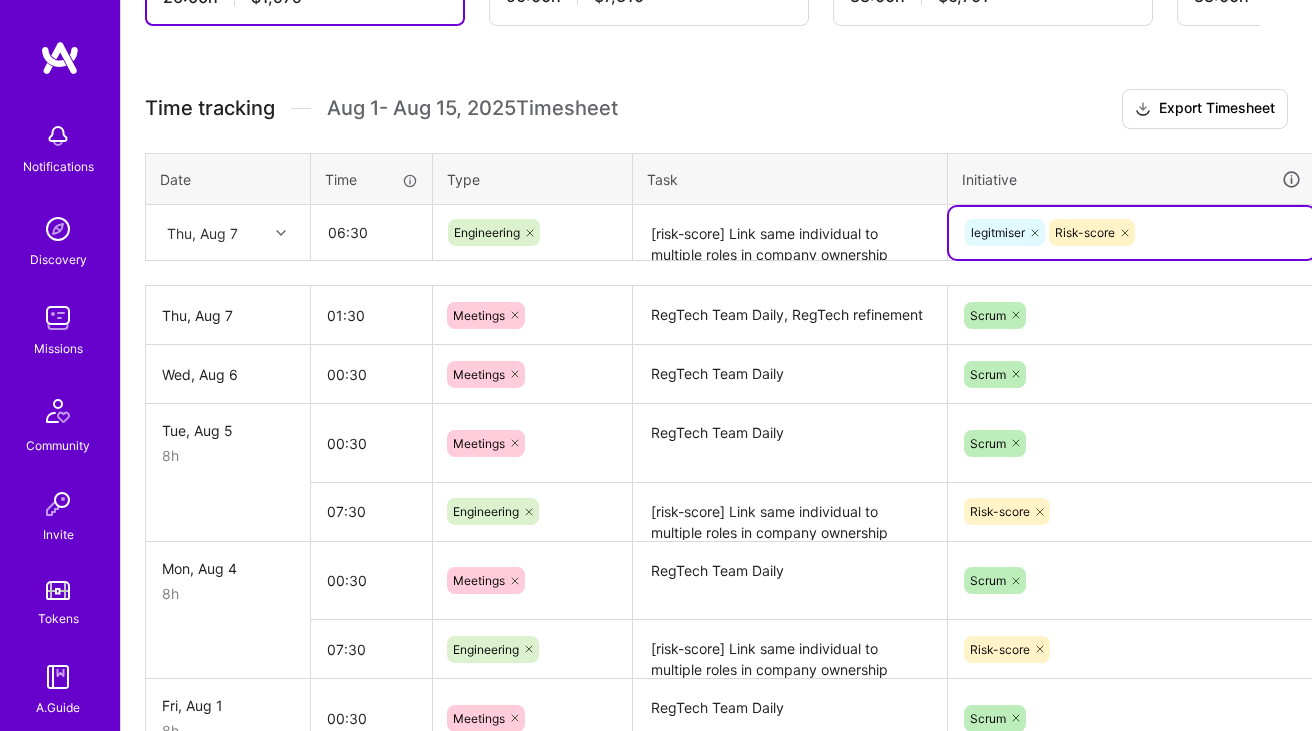 click on "[risk-score] Link same individual to multiple roles in company ownership structure in passfort: fixing PR feedback, [risk-score] Send CEO information to be screening in Passfort: PR created,
Review KYC process with [FIRST]" at bounding box center (790, 233) 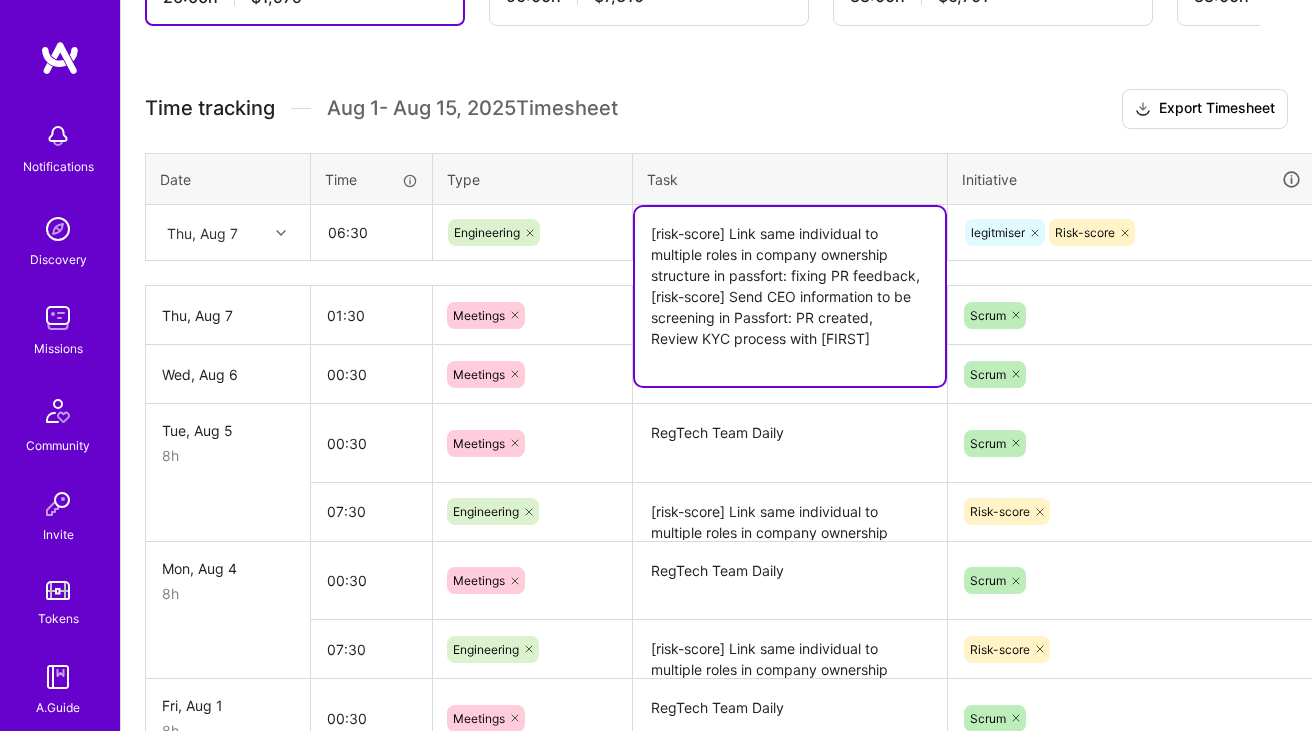 click on "[risk-score] Link same individual to multiple roles in company ownership structure in passfort: fixing PR feedback, [risk-score] Send CEO information to be screening in Passfort: PR created,
Review KYC process with [FIRST]" at bounding box center [790, 296] 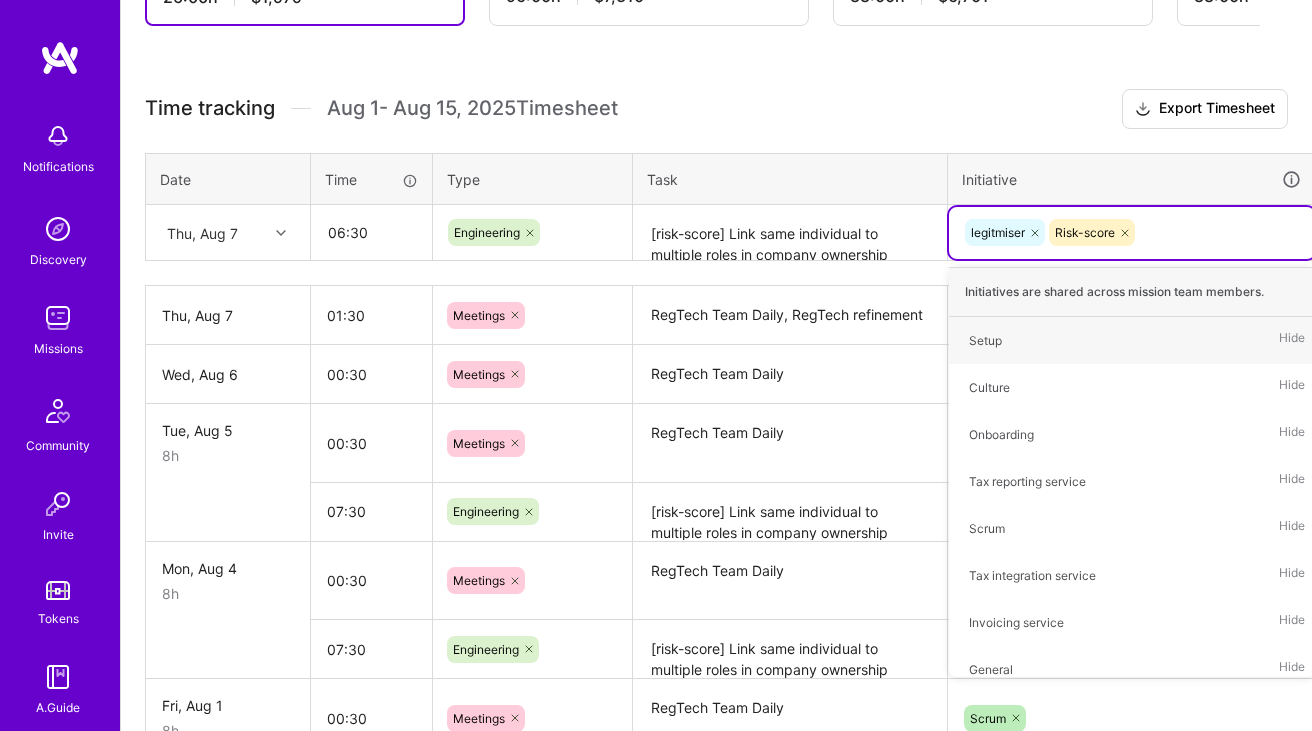 click on "[risk-score] Link same individual to multiple roles in company ownership structure in passfort: fixing PR feedback, [risk-score] Send CEO information to be screening in Passfort: PR created,
Review KYC process with [FIRST]" at bounding box center (790, 233) 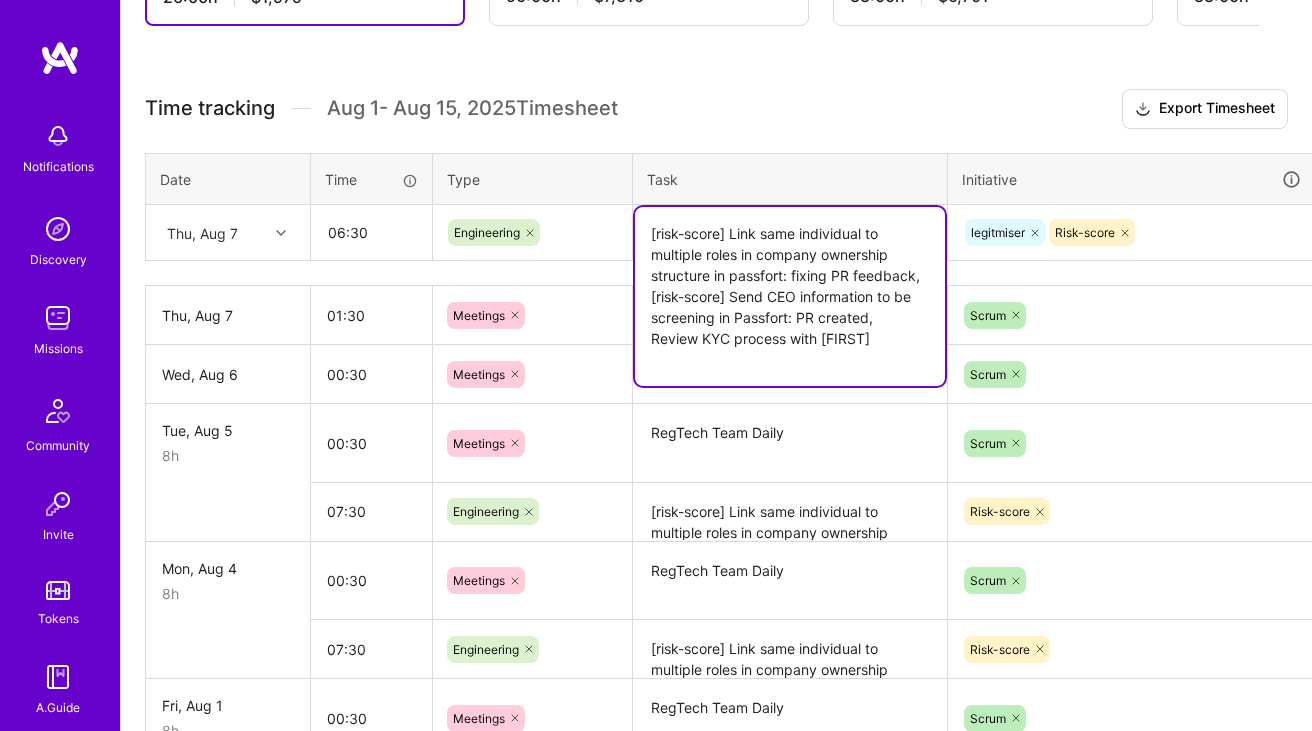 click on "option legitmiser
[risk-score]" at bounding box center (1132, 232) 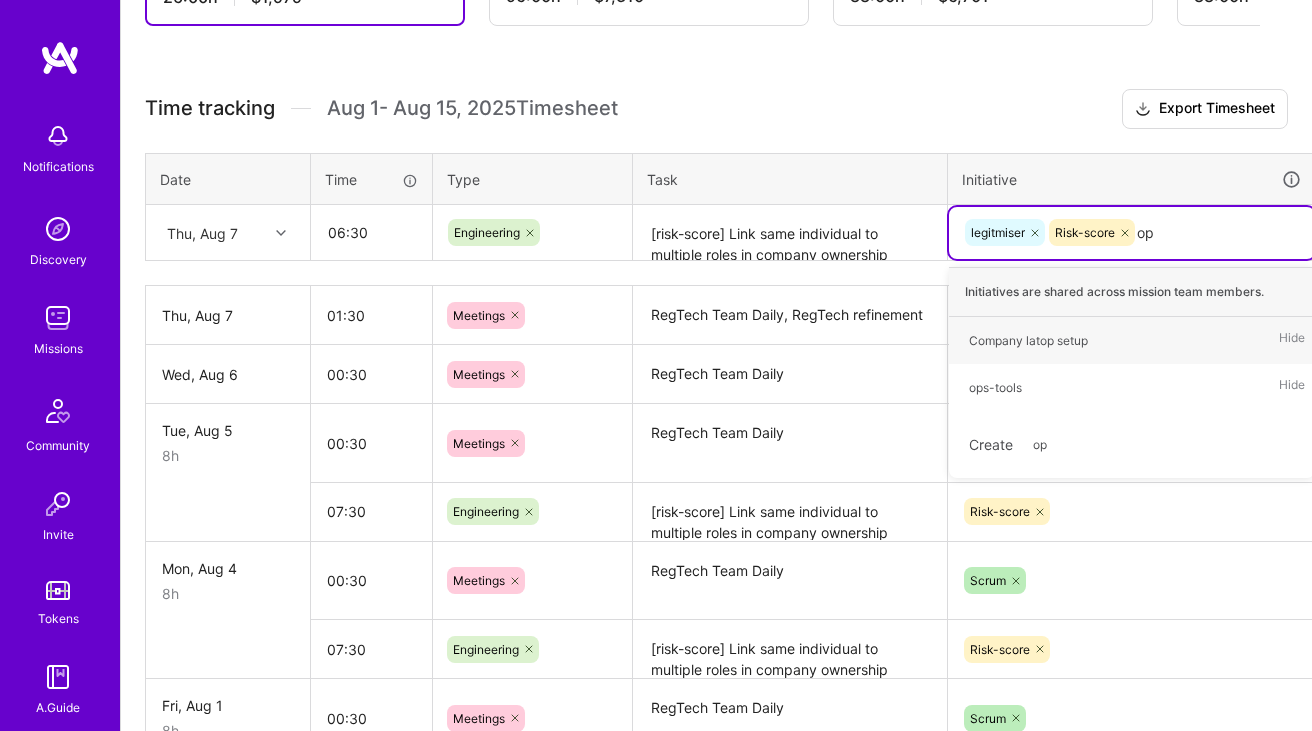 type on "o" 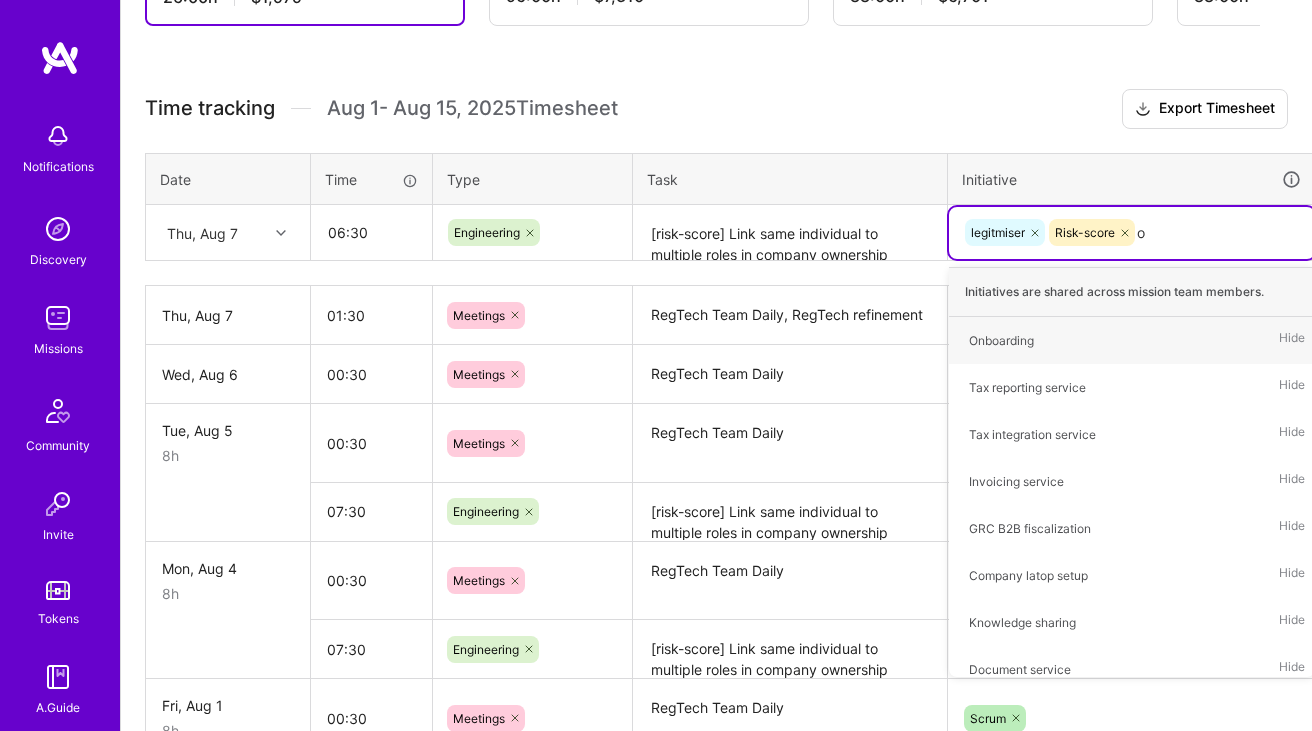 type 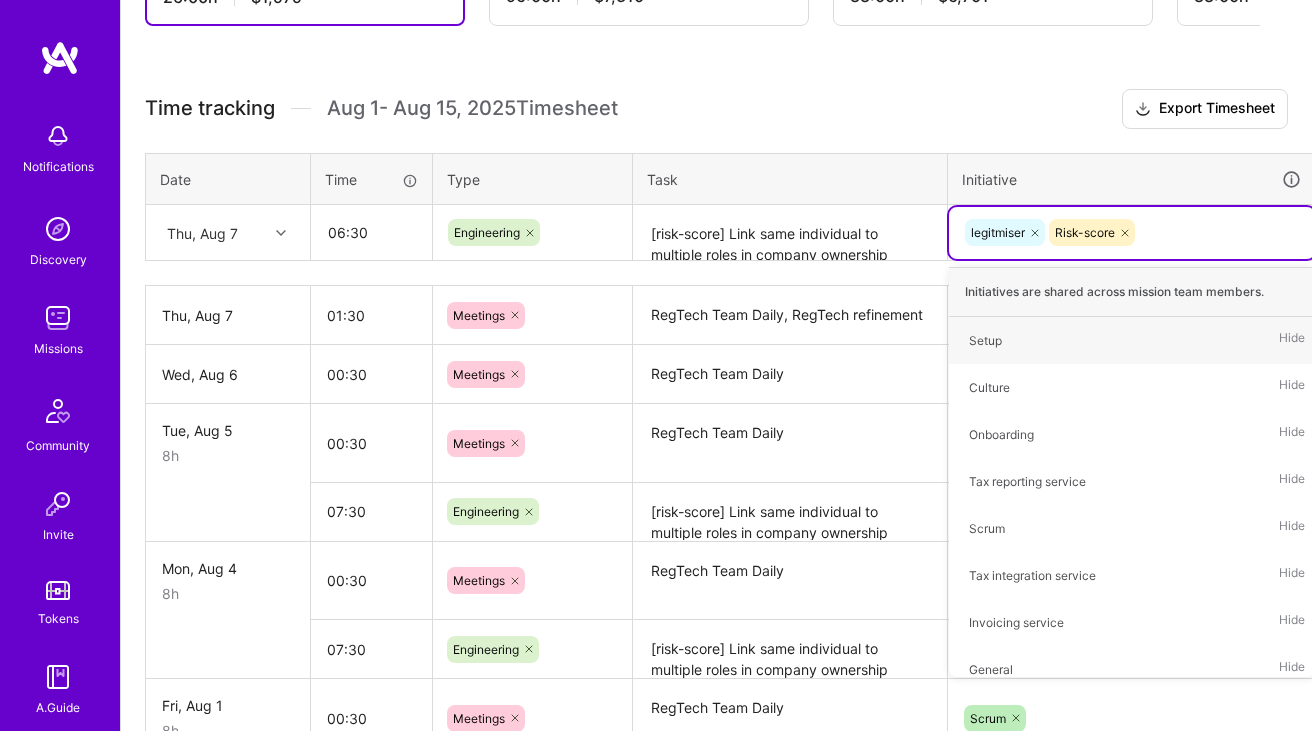 click on "Time tracking Aug 1  -   Aug 15 ,   2025  Timesheet Export Timesheet" at bounding box center [716, 109] 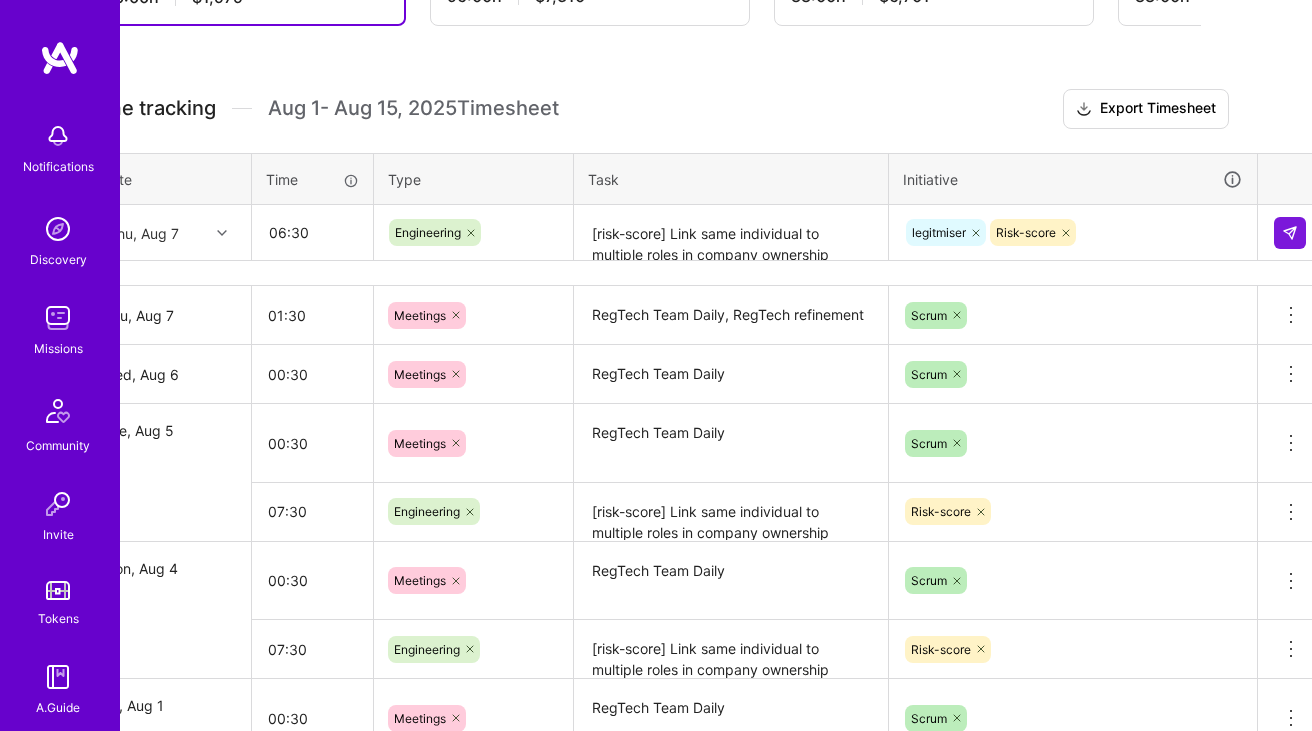 scroll, scrollTop: 489, scrollLeft: 72, axis: both 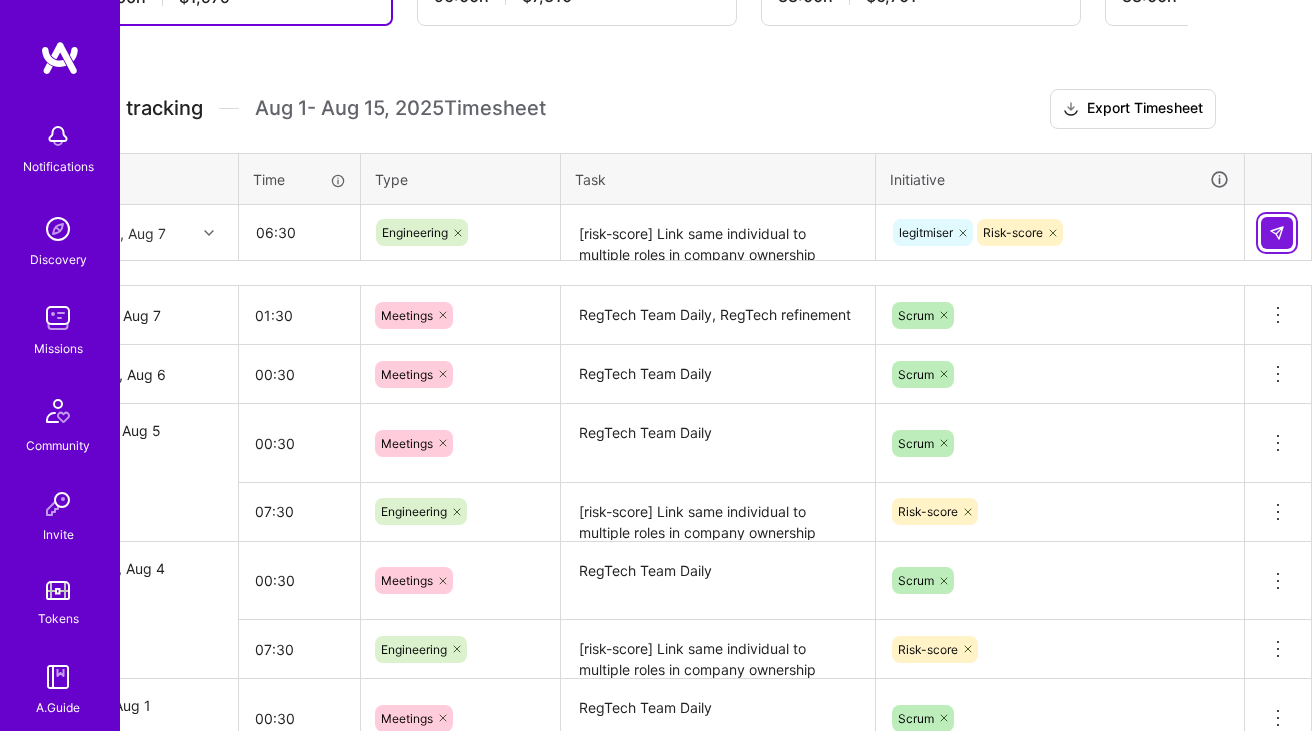 click at bounding box center (1277, 233) 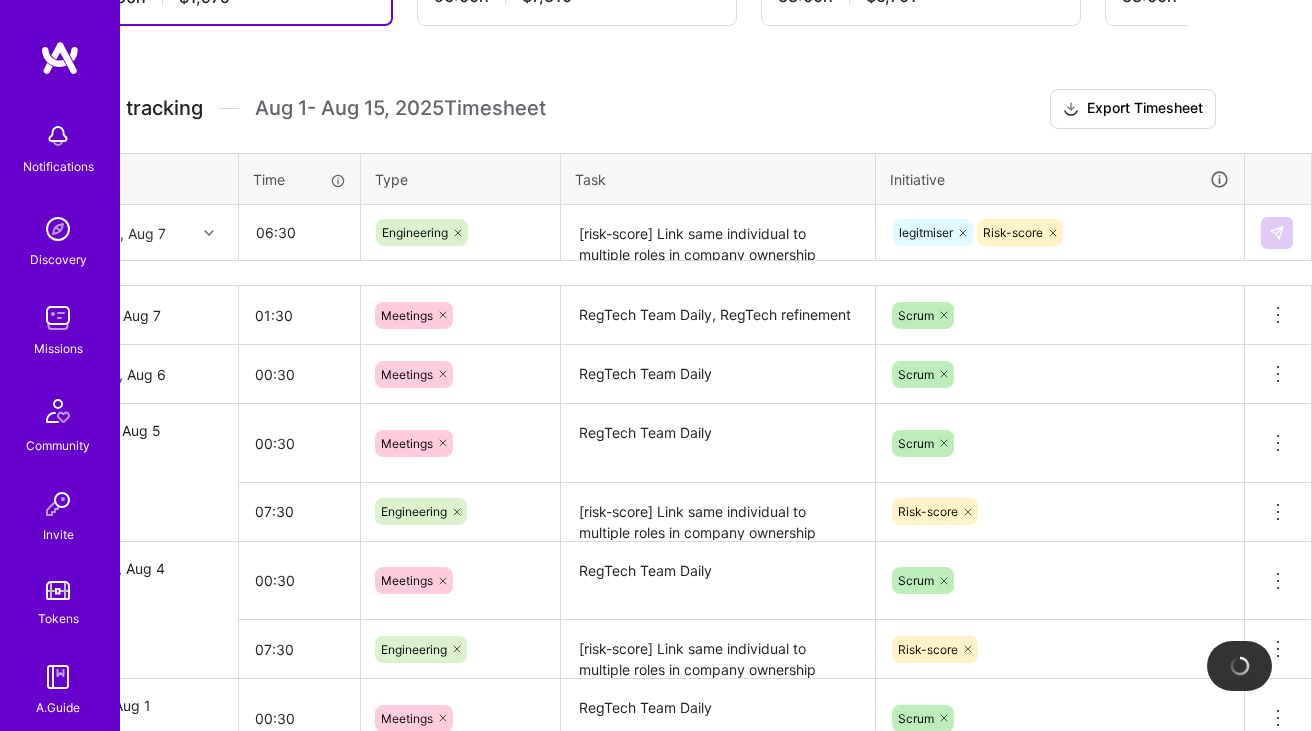 scroll, scrollTop: 489, scrollLeft: 0, axis: vertical 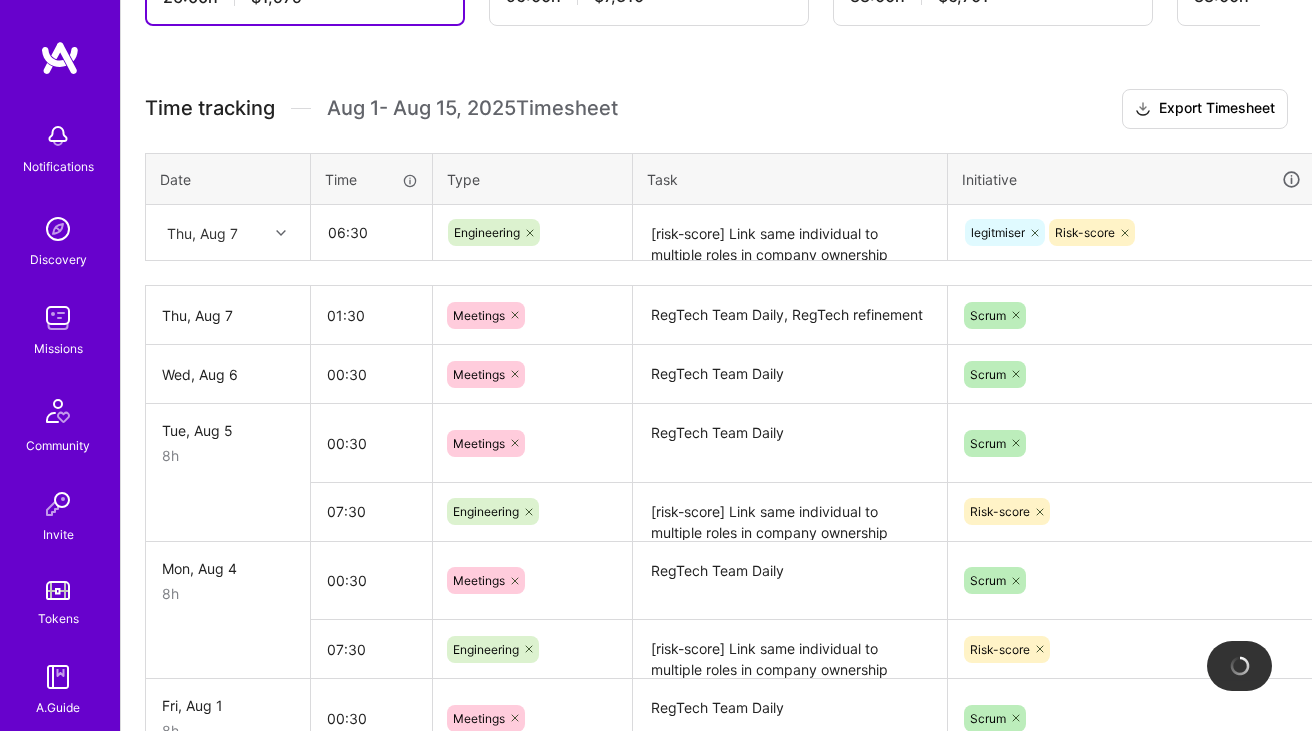 type 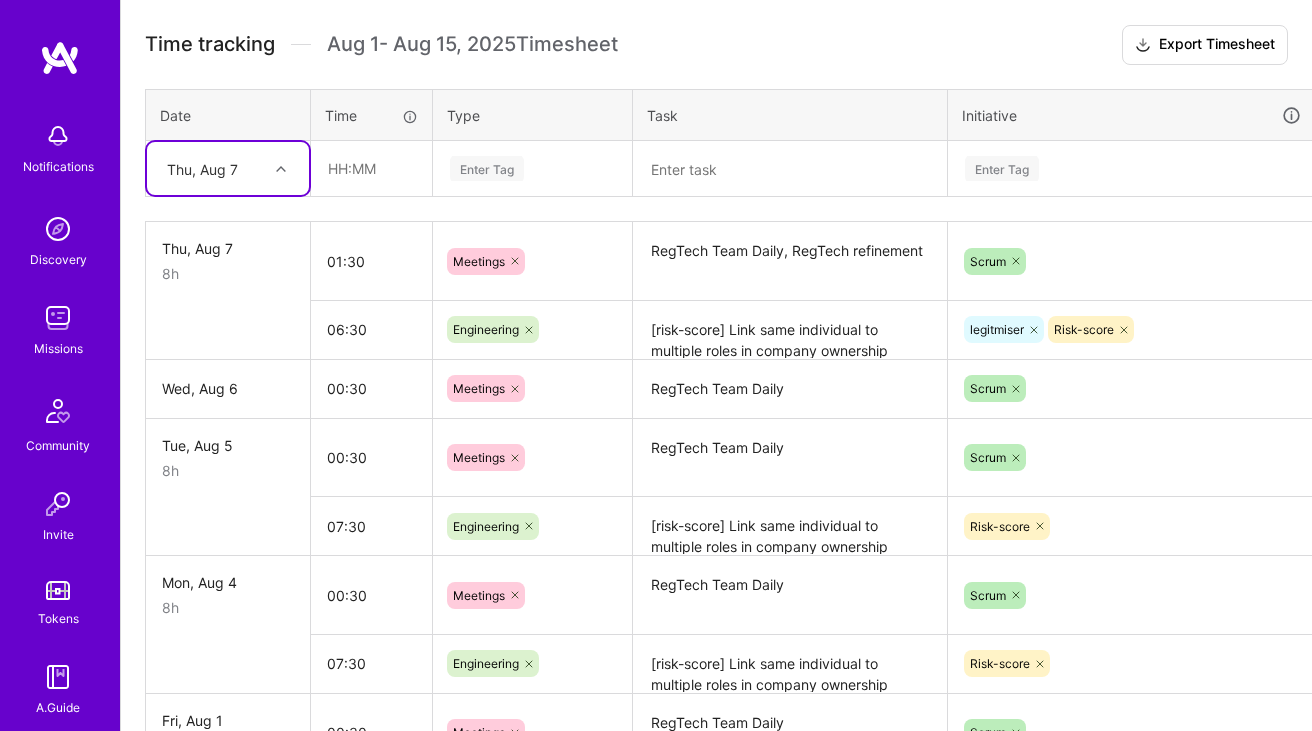 scroll, scrollTop: 561, scrollLeft: 0, axis: vertical 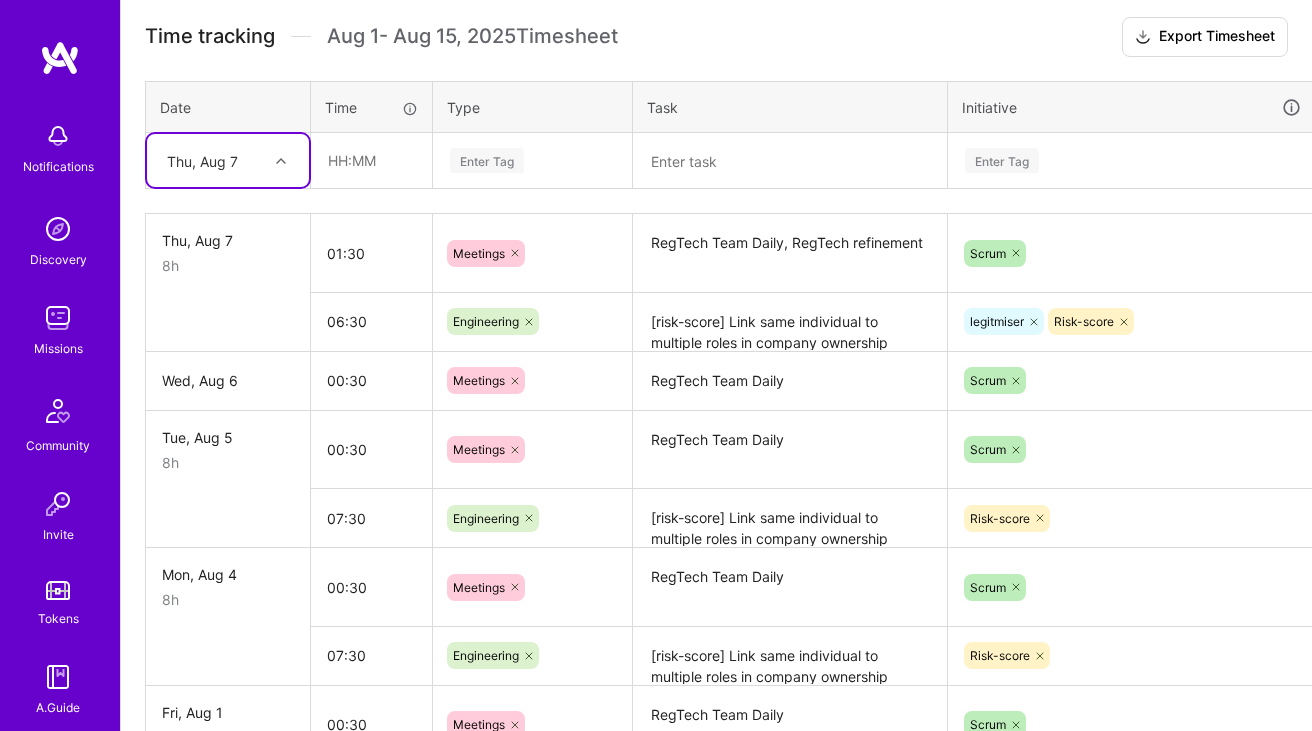 click on "[risk-score] Link same individual to multiple roles in company ownership structure in passfort: fixing PR feedback, [risk-score] Send CEO information to be screening in Passfort: PR created,
Review KYC process with [FIRST]" at bounding box center [790, 322] 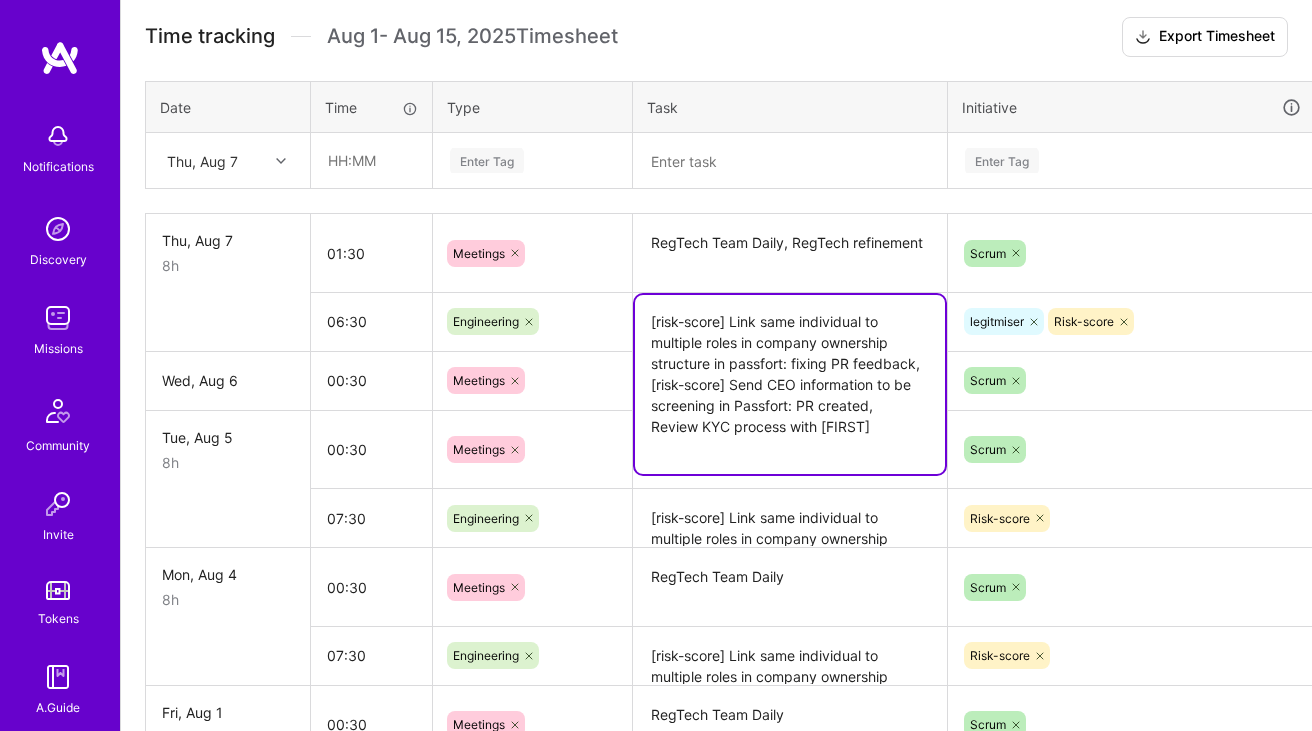 click on "[risk-score] Link same individual to multiple roles in company ownership structure in passfort: fixing PR feedback, [risk-score] Send CEO information to be screening in Passfort: PR created,
Review KYC process with [FIRST]" at bounding box center [790, 384] 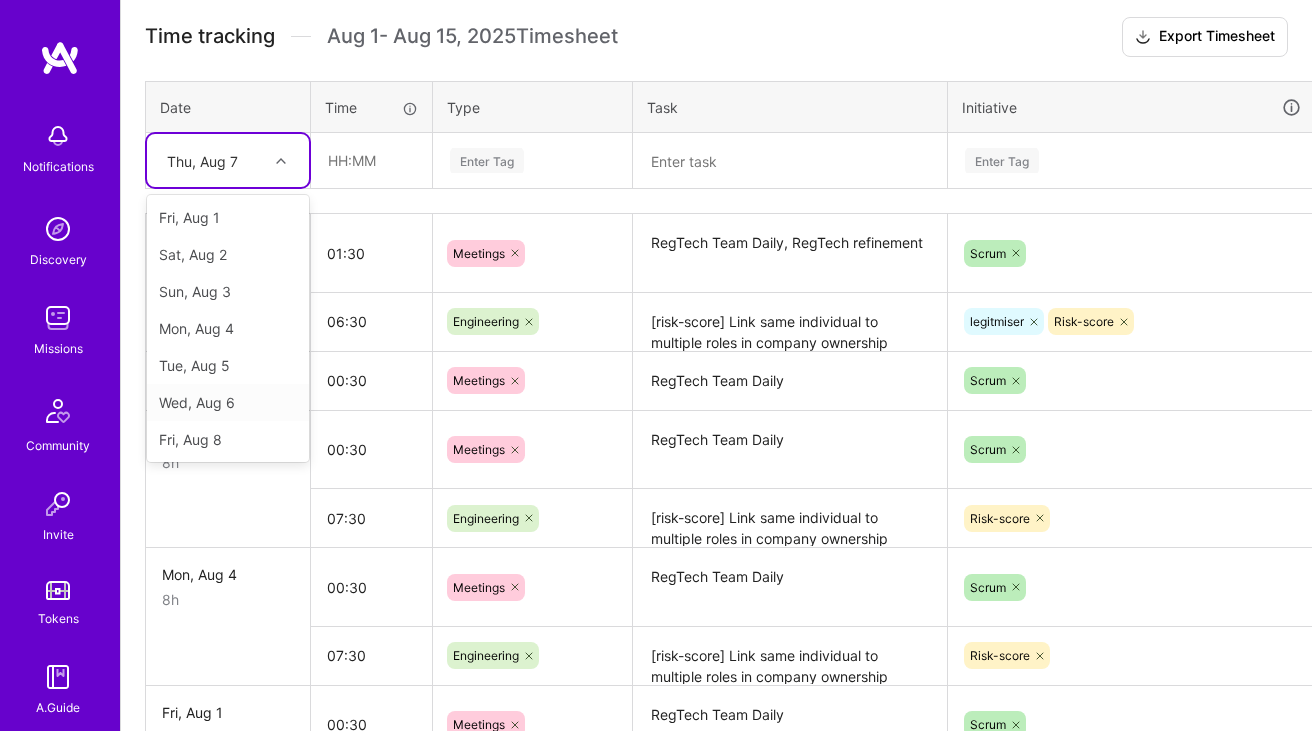 click on "Wed, Aug 6" at bounding box center [228, 402] 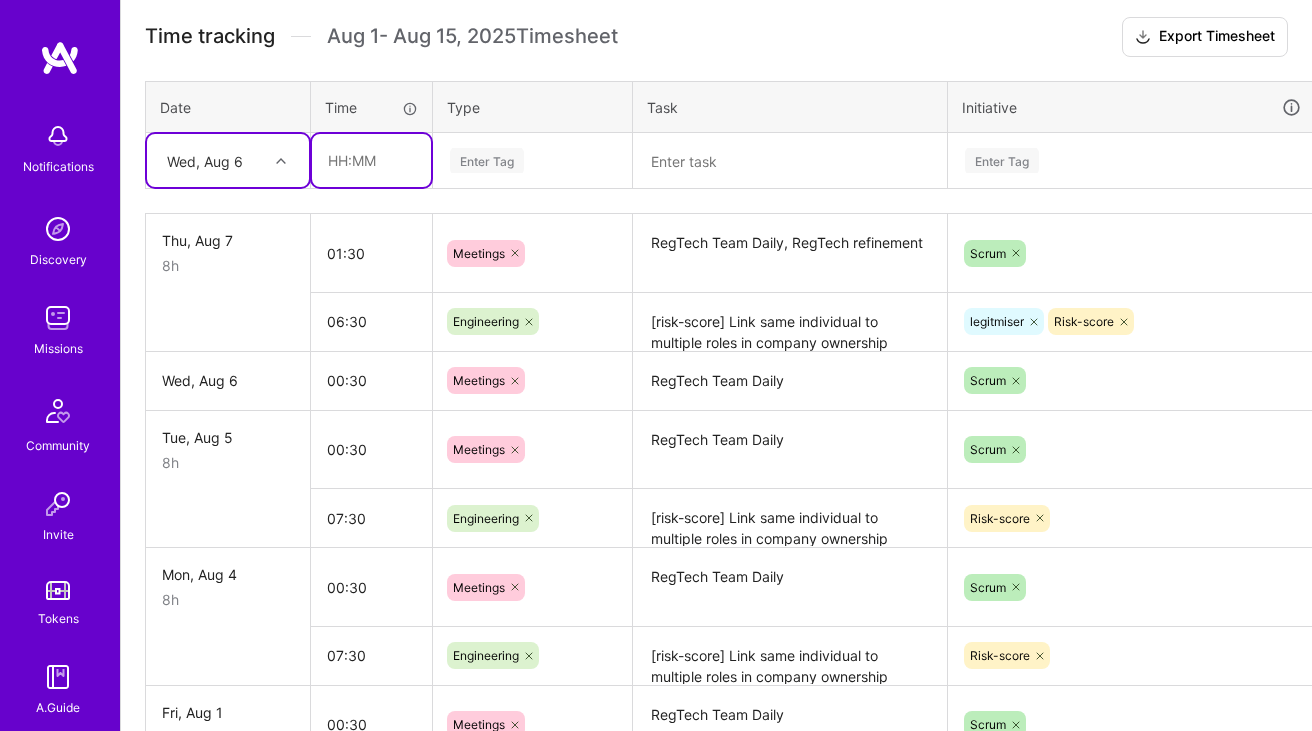 click at bounding box center (371, 160) 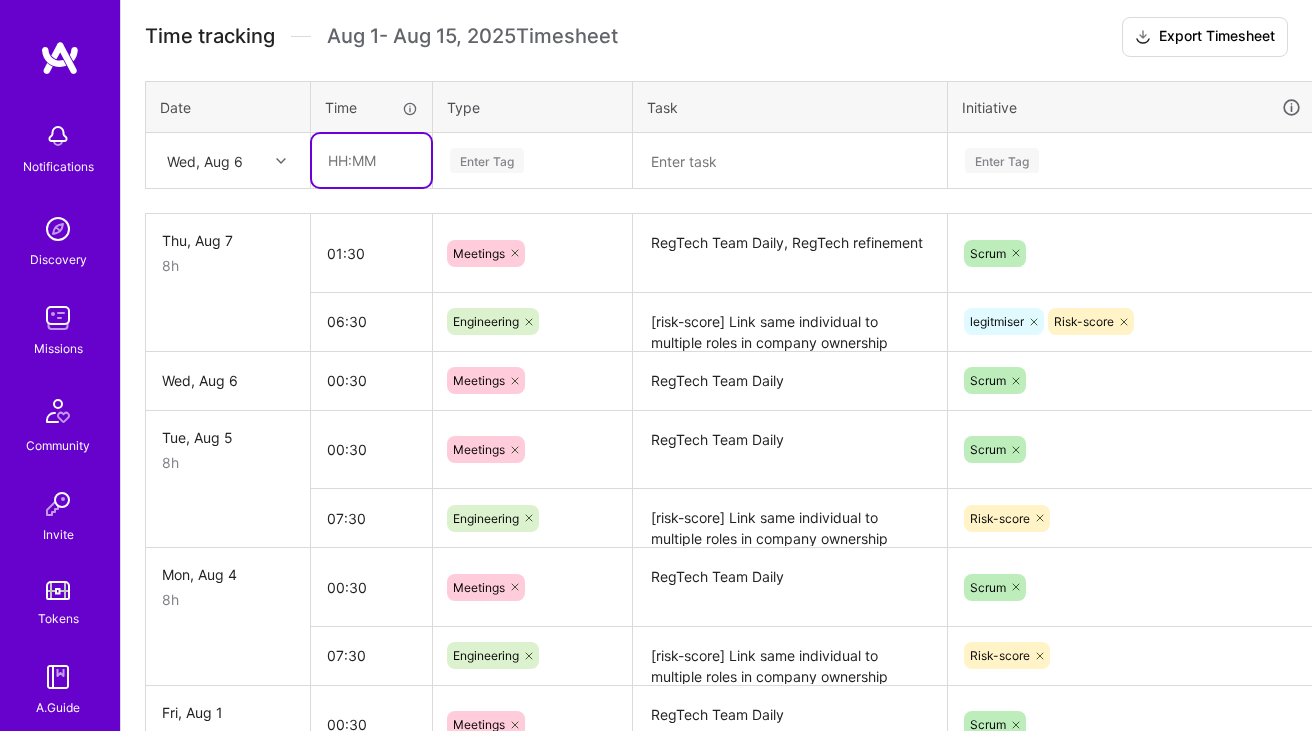 type on "07:30" 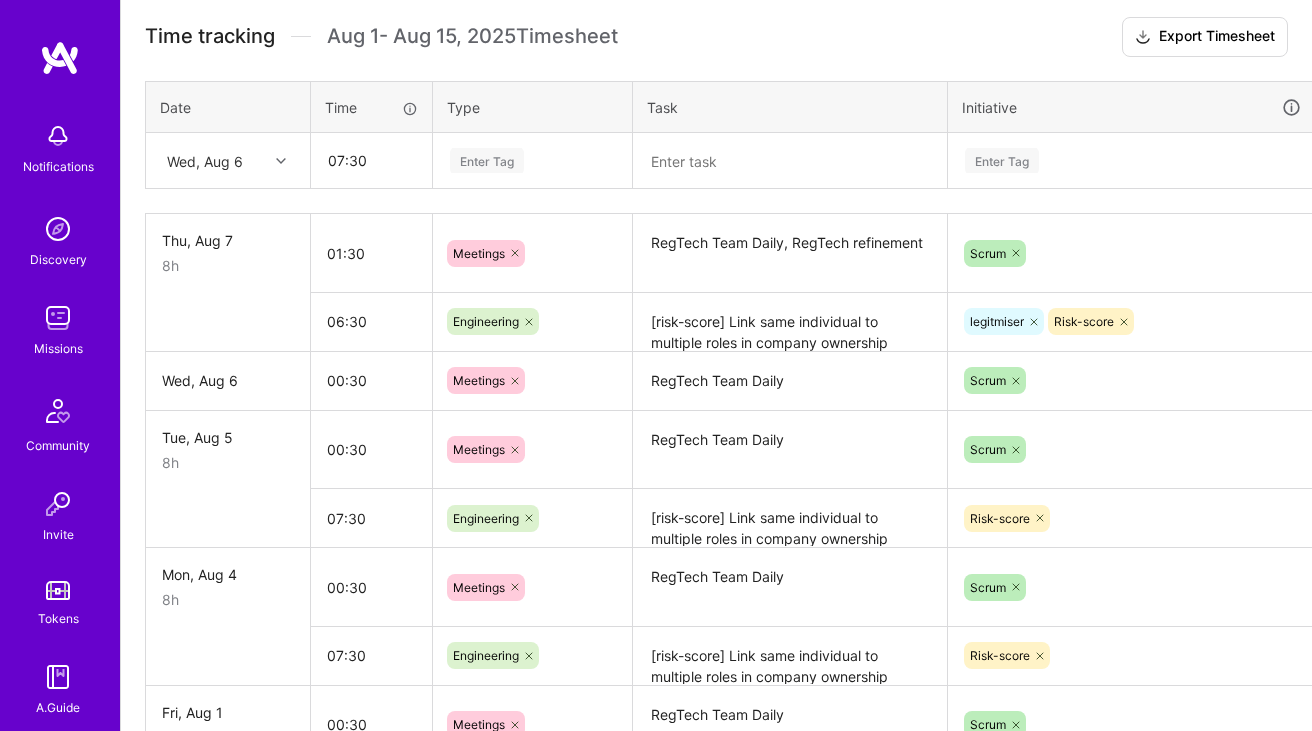 click on "Enter Tag" at bounding box center (532, 161) 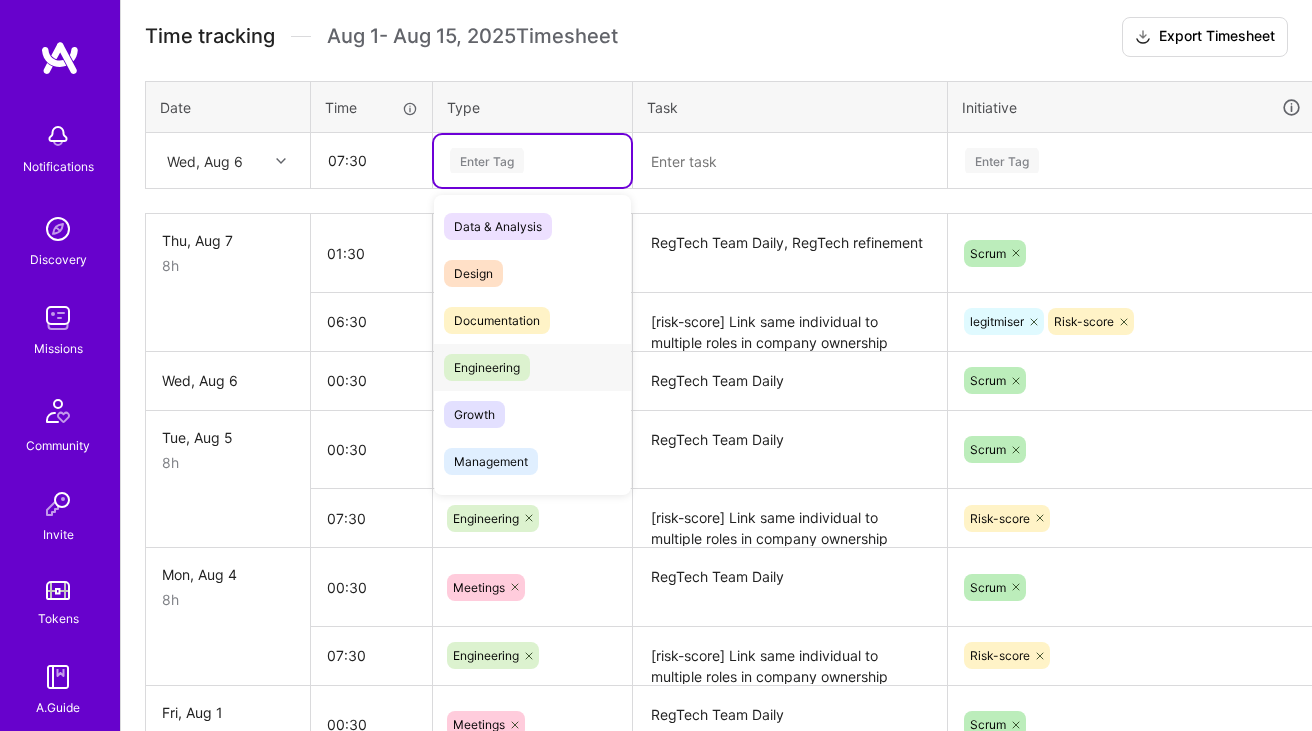 click on "Engineering" at bounding box center [487, 367] 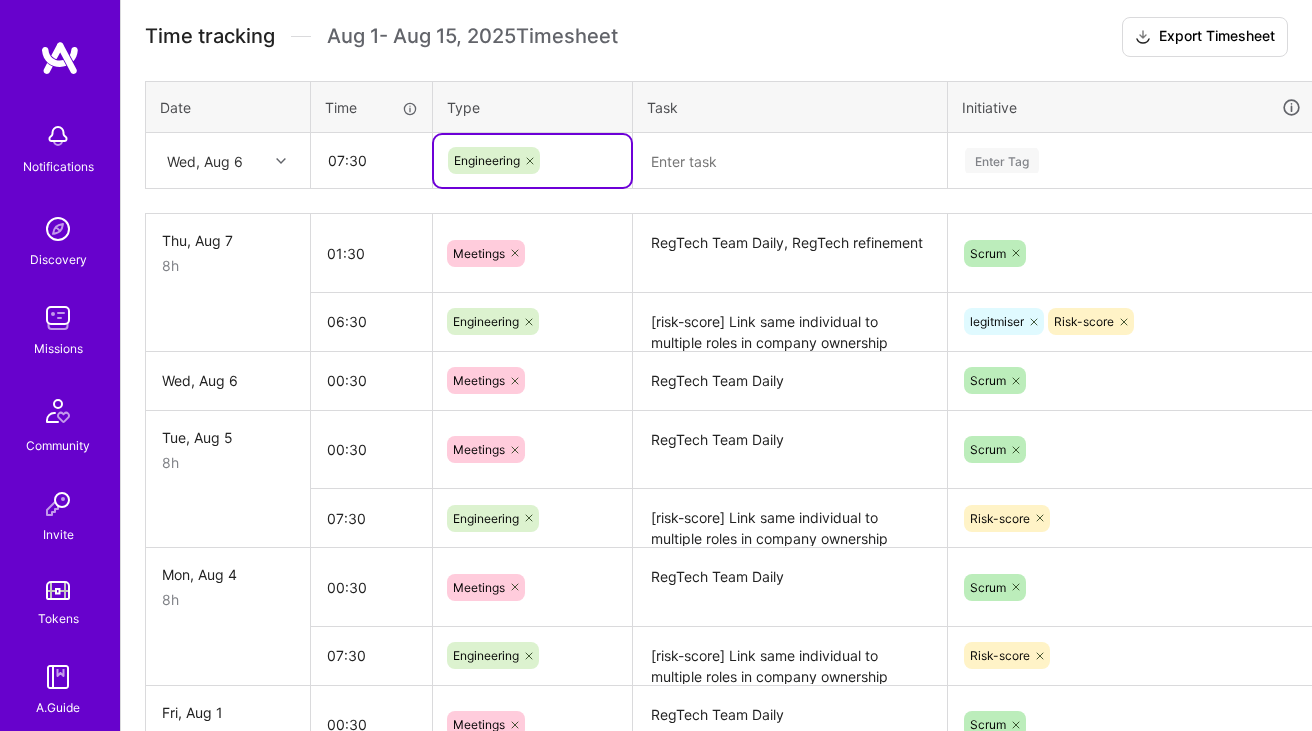 click at bounding box center [790, 161] 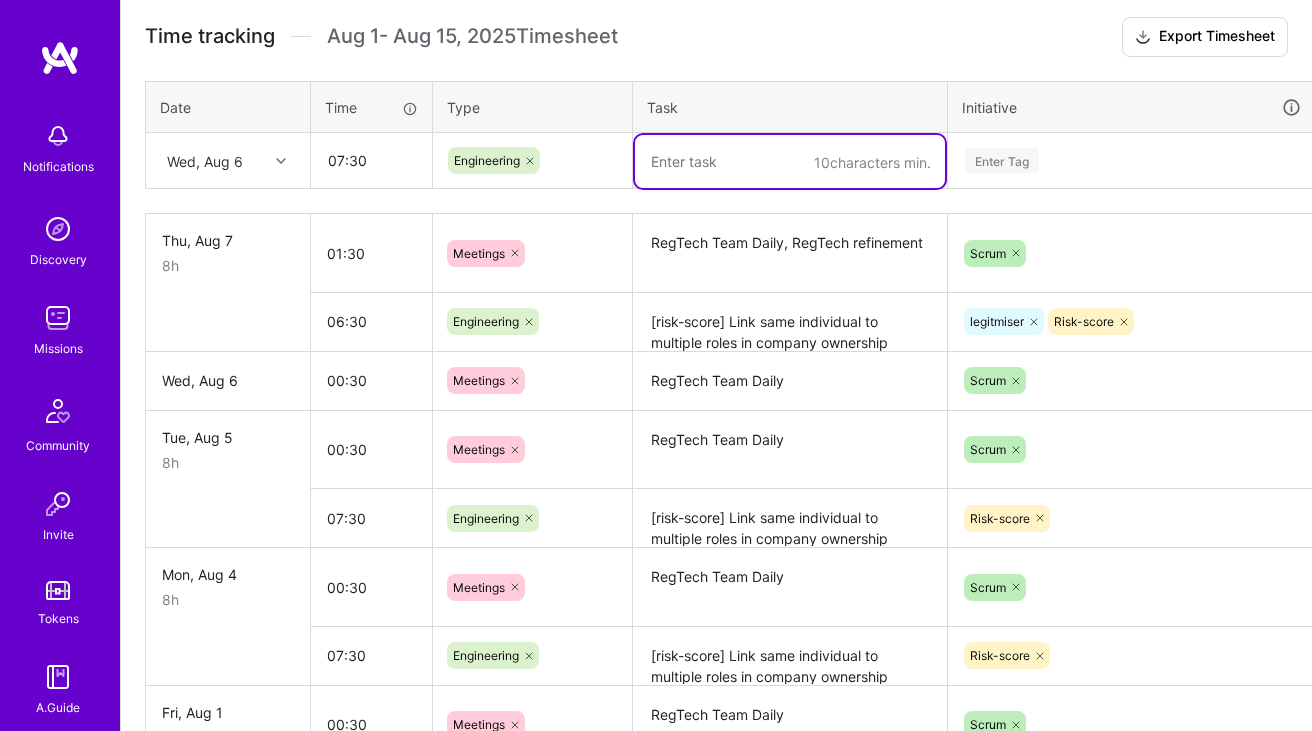paste on "[risk-score] Link same individual to multiple roles in company ownership structure in passfort: fixing PR feedback, [risk-score] Send CEO information to be screening in Passfort: PR created," 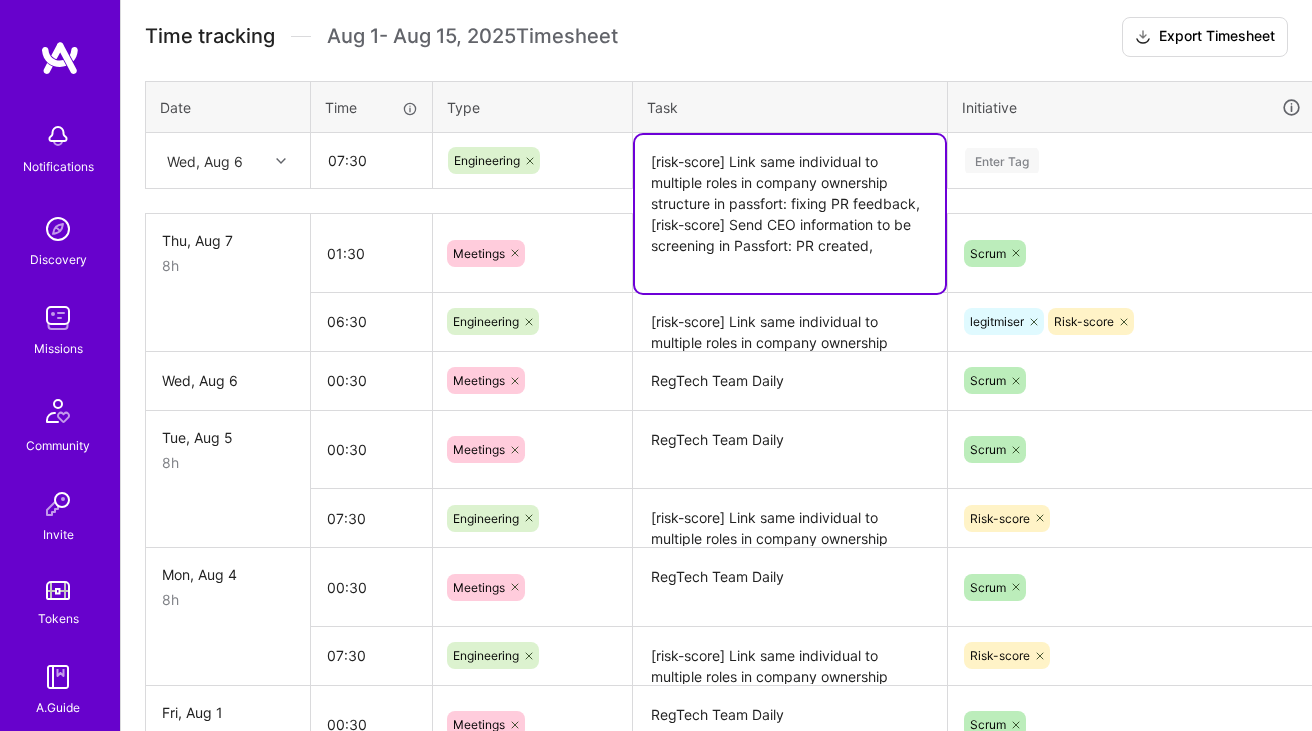 click on "[risk-score] Link same individual to multiple roles in company ownership structure in passfort: fixing PR feedback, [risk-score] Send CEO information to be screening in Passfort: PR created," at bounding box center [790, 214] 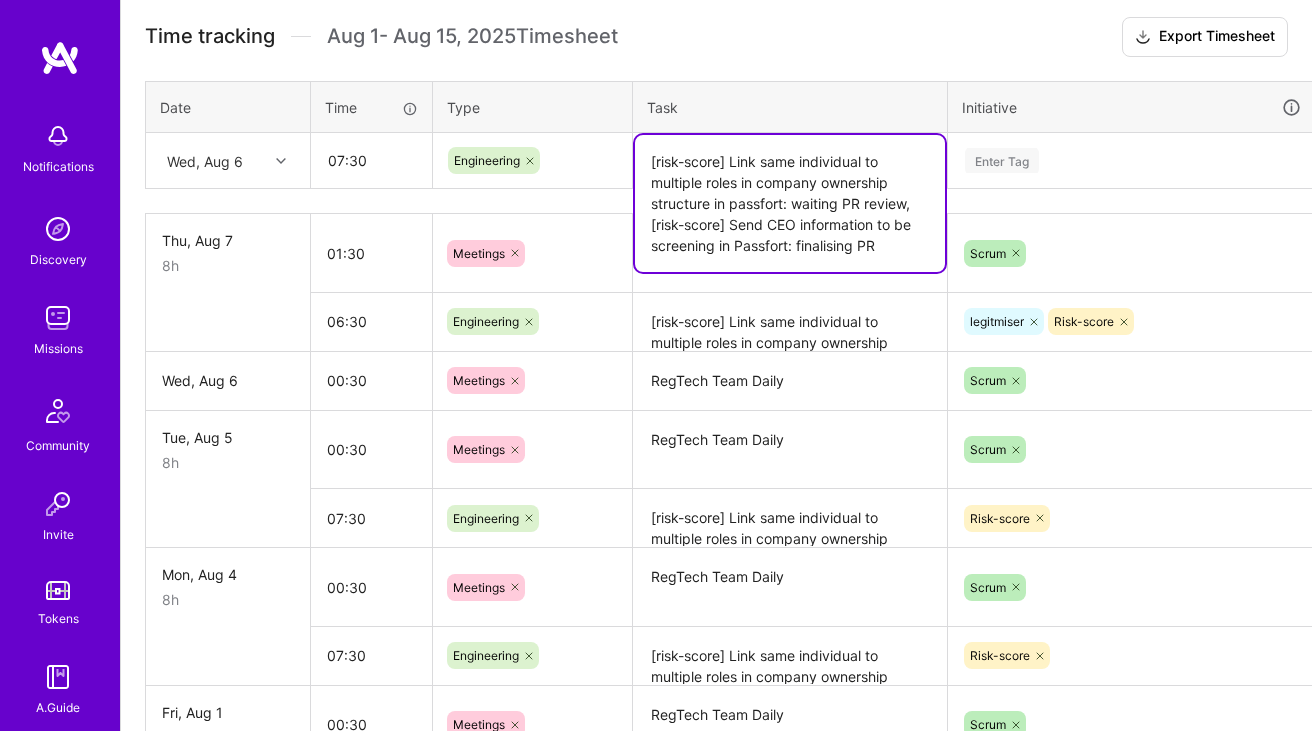 click on "[risk-score] Link same individual to multiple roles in company ownership structure in passfort: waiting PR review, [risk-score] Send CEO information to be screening in Passfort: finalising PR" at bounding box center [790, 203] 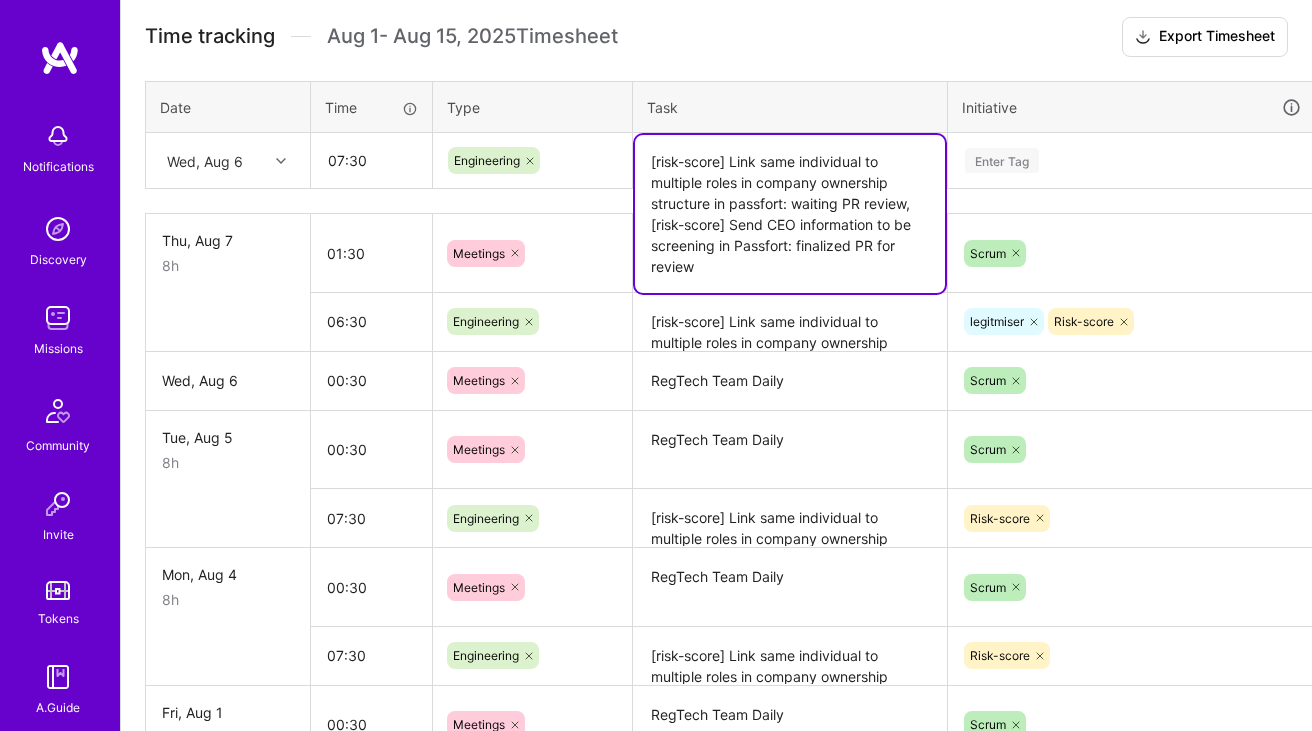 click on "[risk-score] Link same individual to multiple roles in company ownership structure in passfort: waiting PR review, [risk-score] Send CEO information to be screening in Passfort: finalized PR for review" at bounding box center (790, 214) 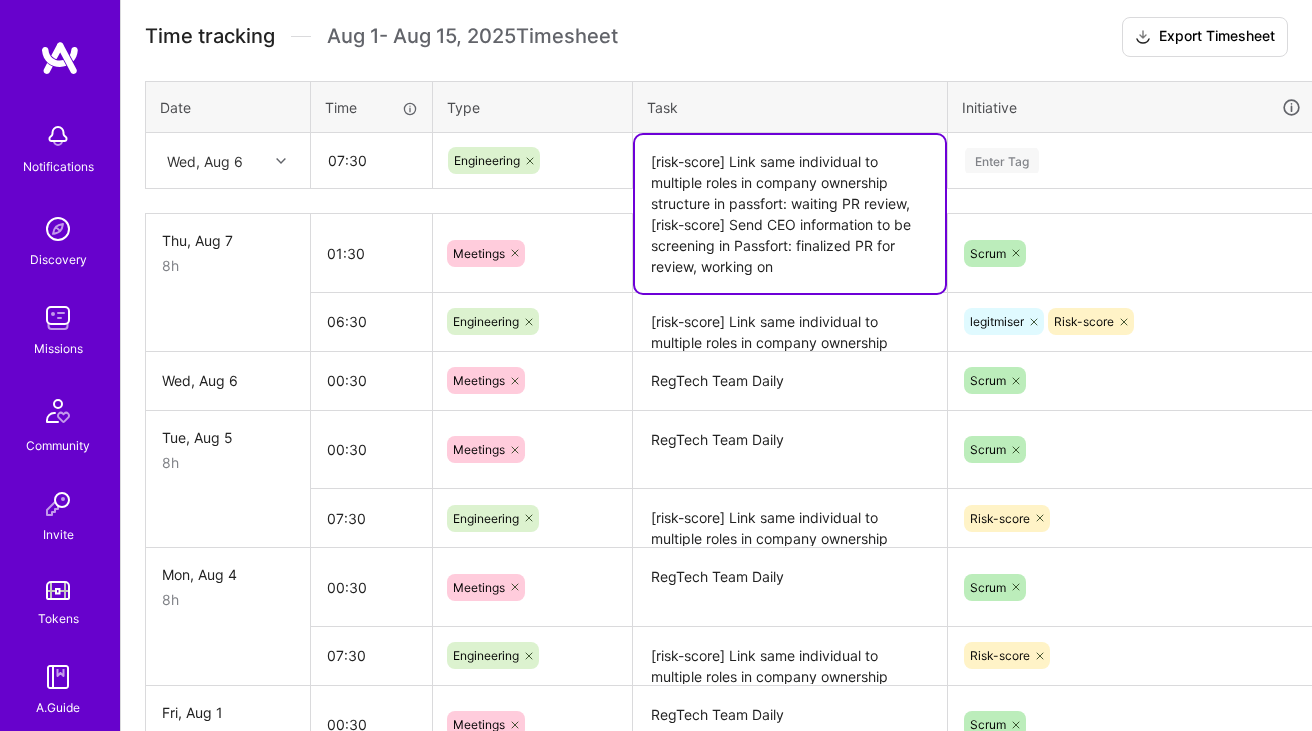 paste on "As [COUNTRY] merchant representative I want to be able to use National ID to do IDV" 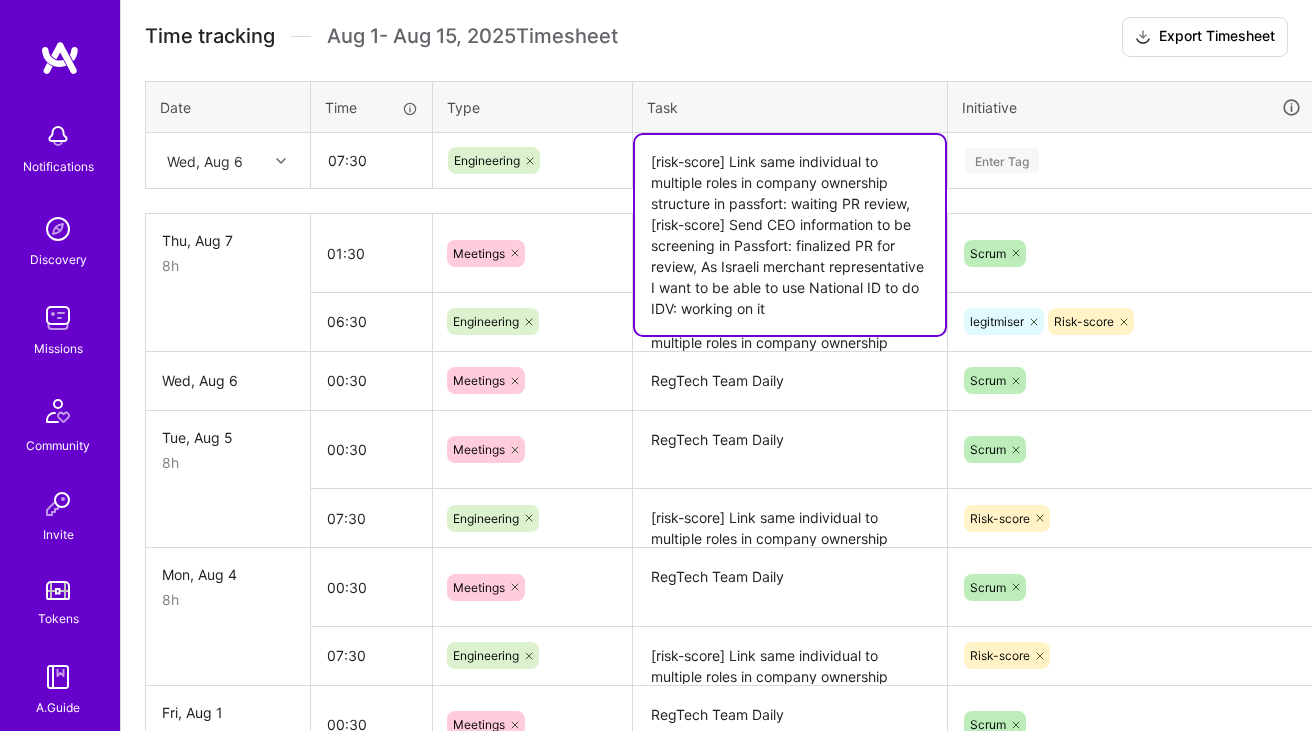 click on "[risk-score] Link same individual to multiple roles in company ownership structure in passfort: waiting PR review, [risk-score] Send CEO information to be screening in Passfort: finalized PR for review, As Israeli merchant representative I want to be able to use National ID to do IDV: working on it" at bounding box center (790, 235) 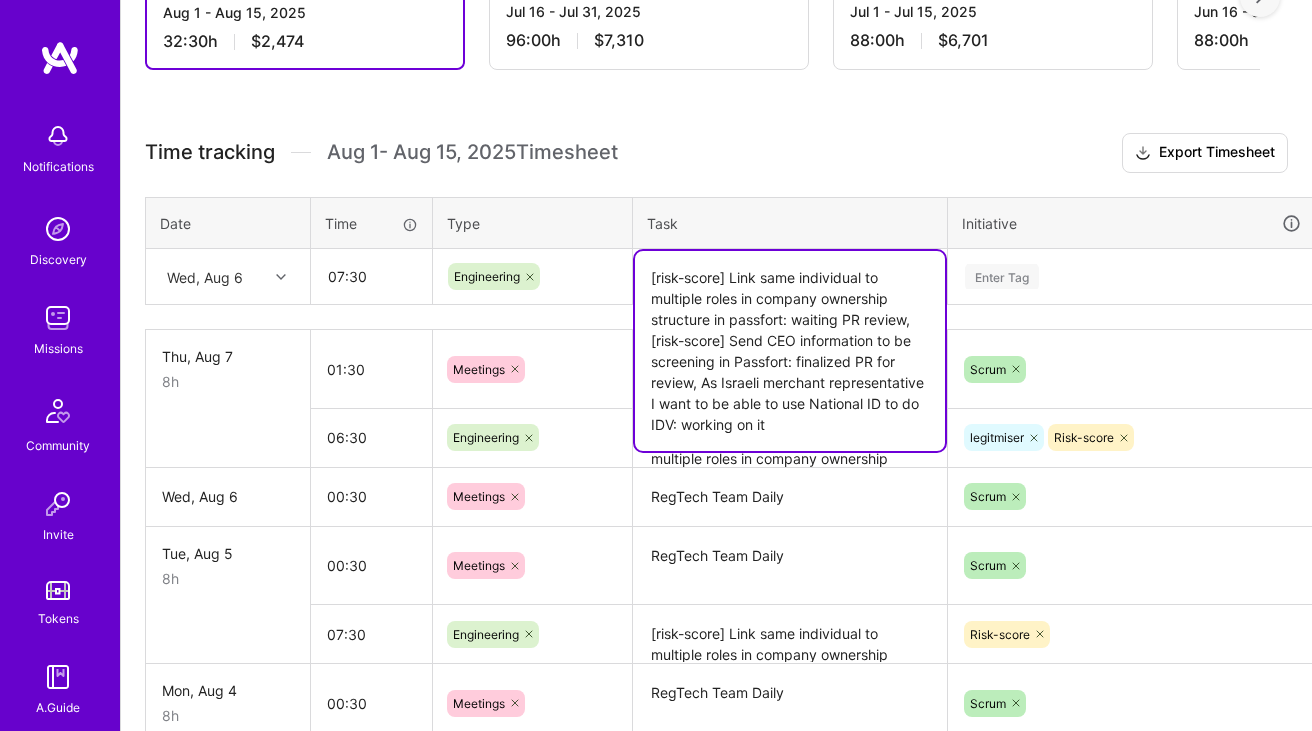 scroll, scrollTop: 414, scrollLeft: 0, axis: vertical 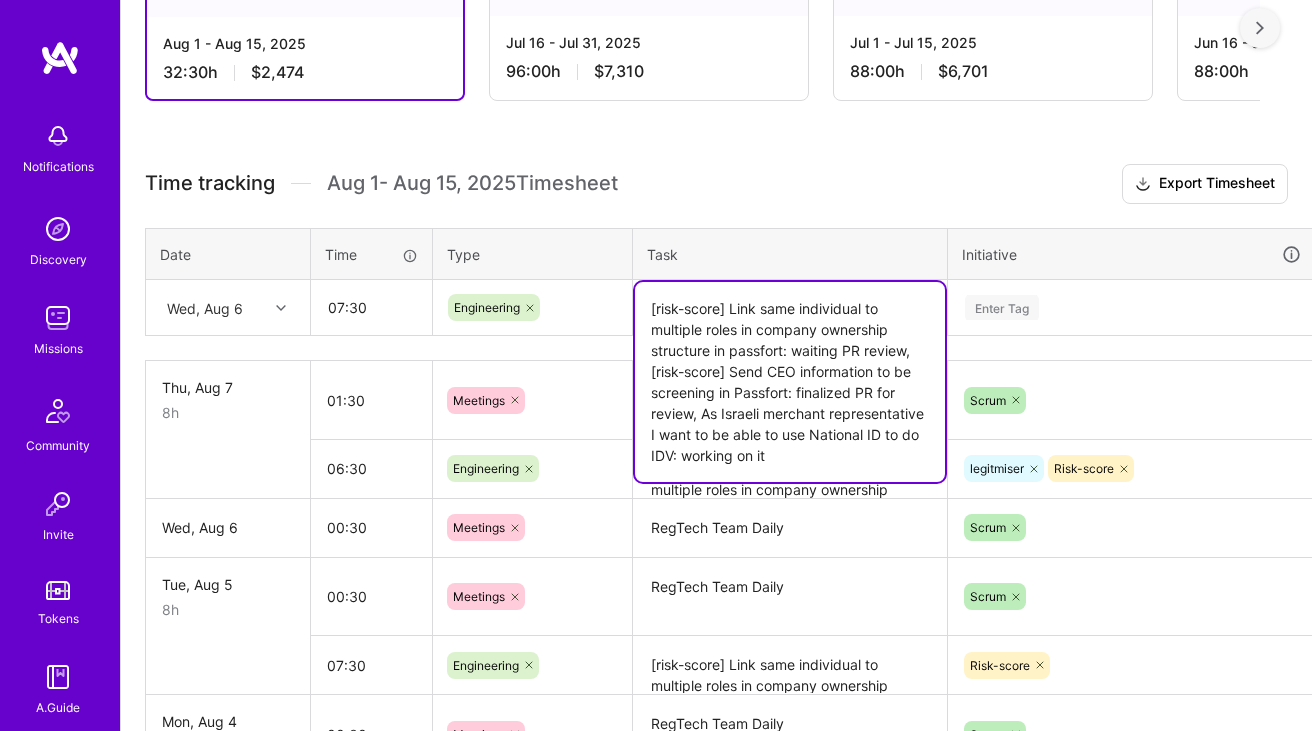 type on "[risk-score] Link same individual to multiple roles in company ownership structure in passfort: waiting PR review, [risk-score] Send CEO information to be screening in Passfort: finalized PR for review, As Israeli merchant representative I want to be able to use National ID to do IDV: working on it" 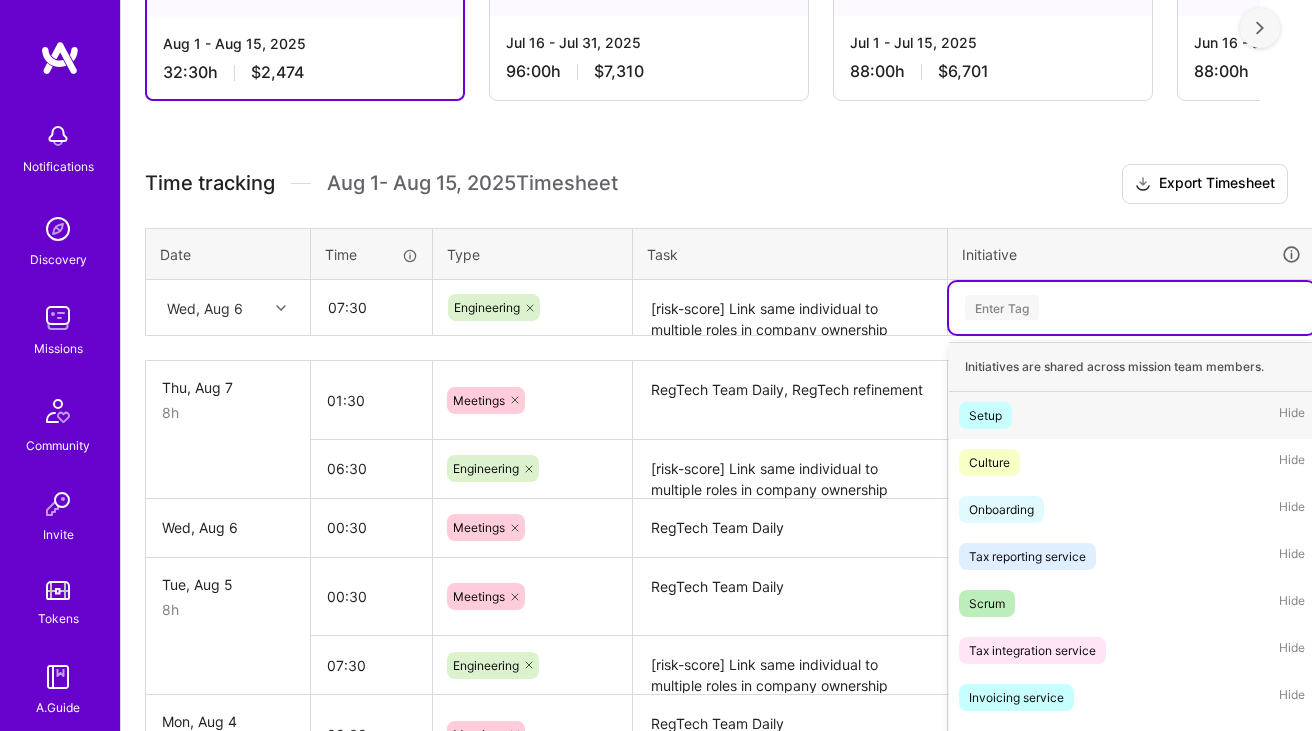 scroll, scrollTop: 442, scrollLeft: 0, axis: vertical 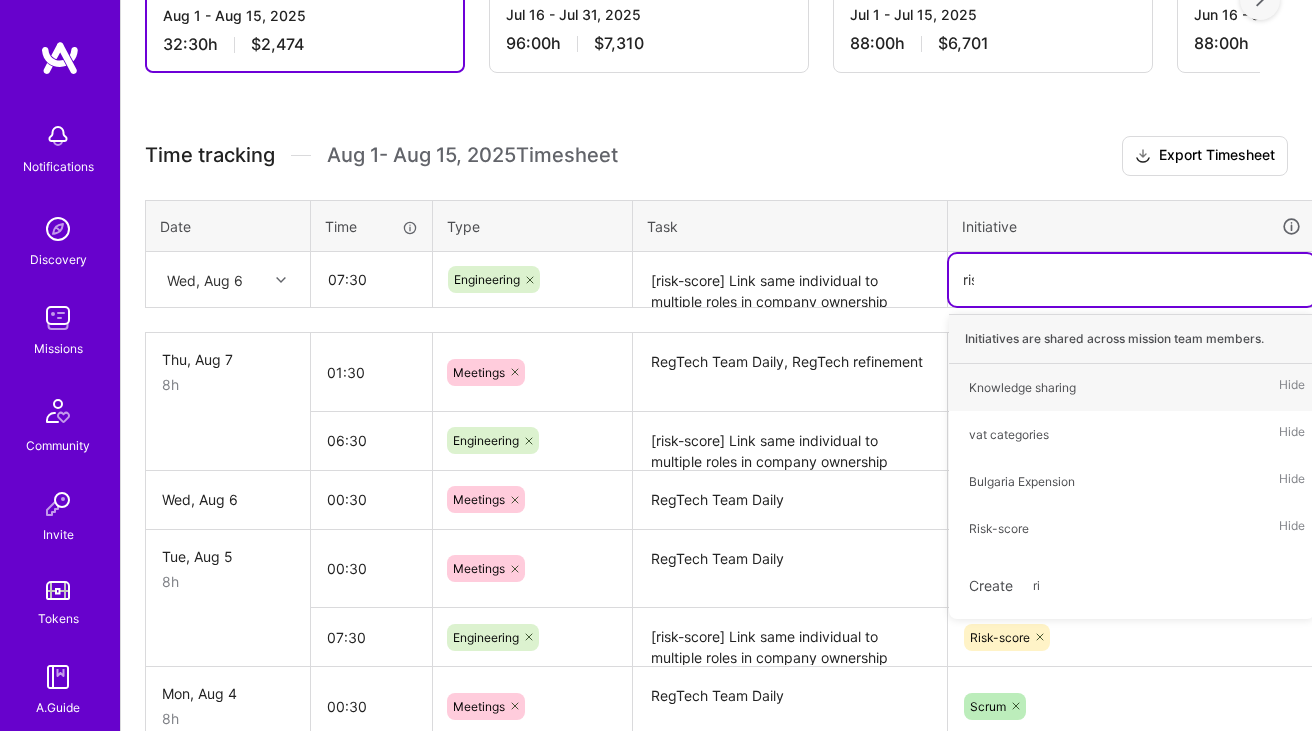 type on "risk" 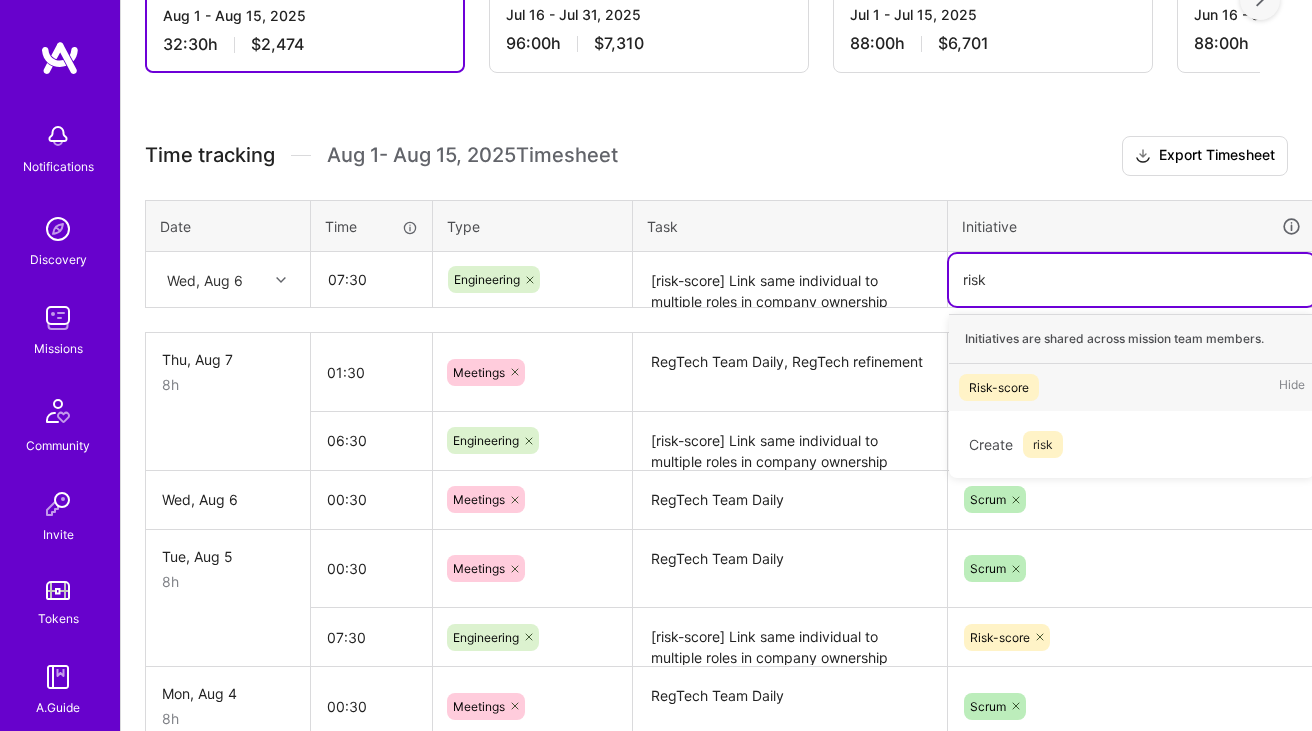 click on "Risk-score" at bounding box center [999, 387] 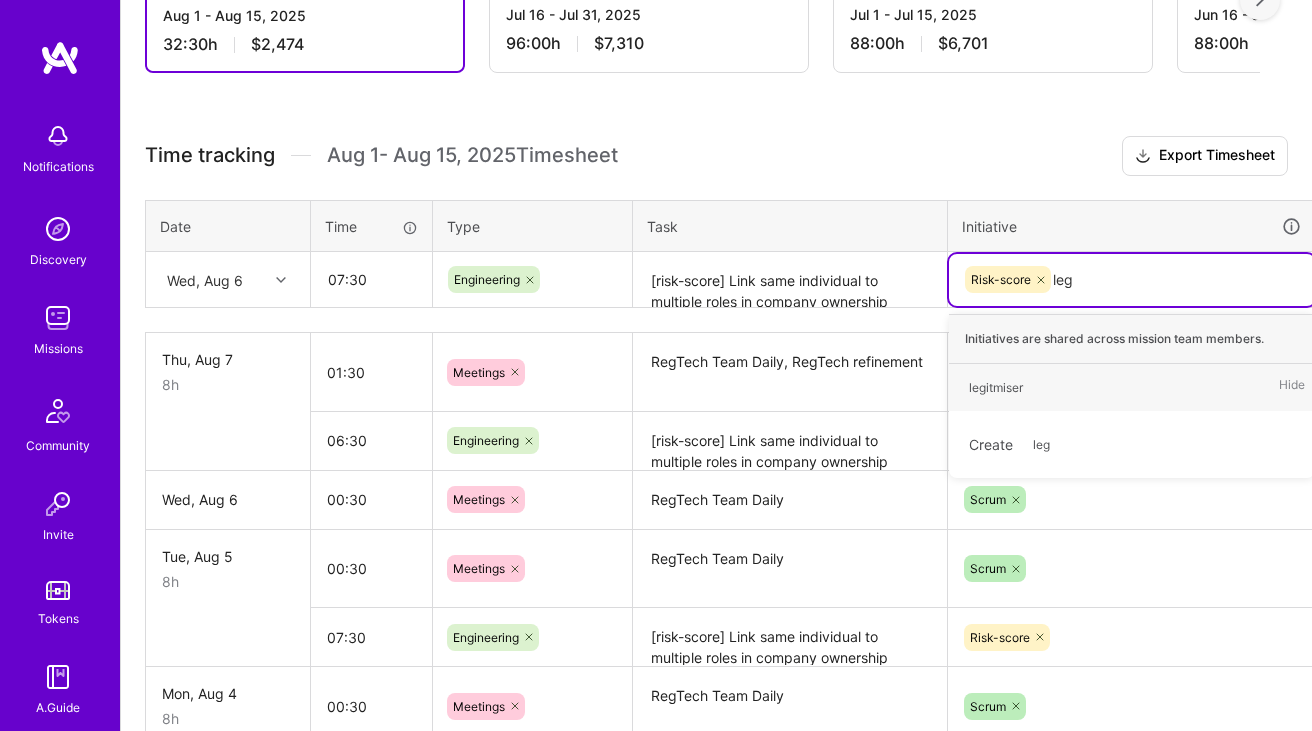 type on "legi" 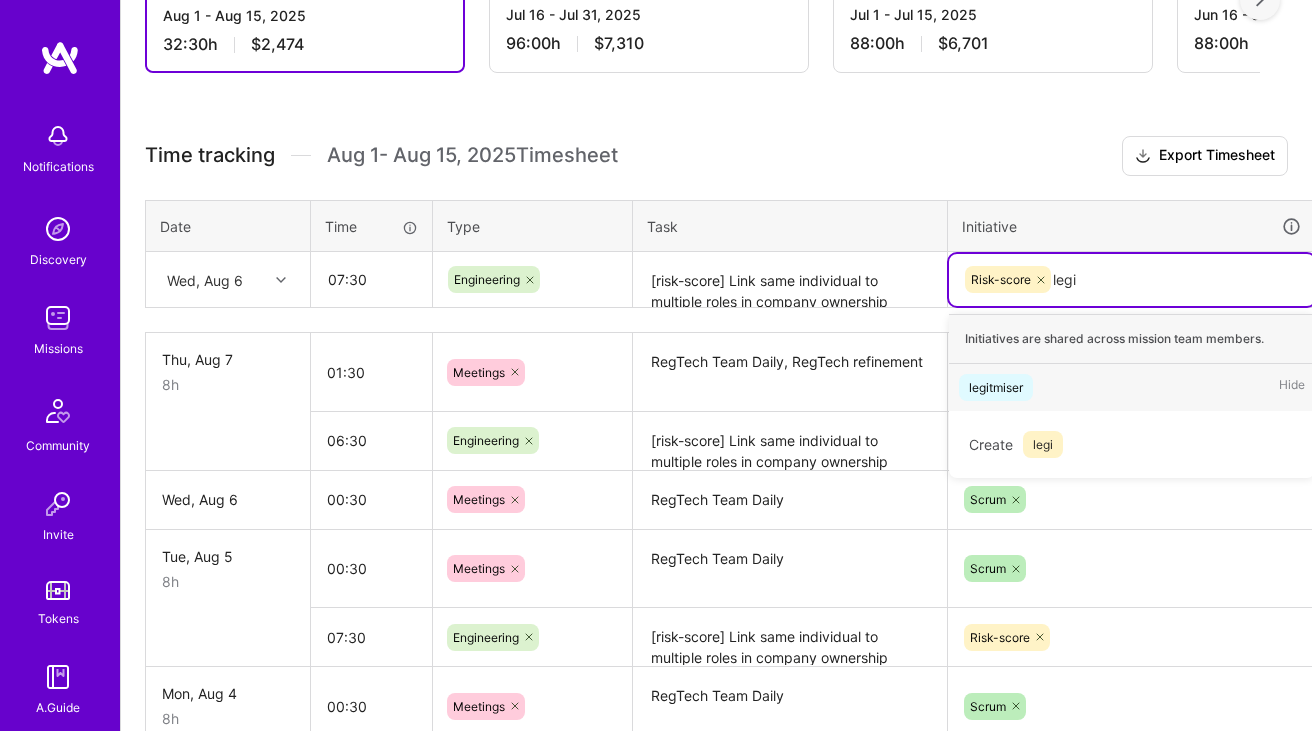 click on "legitmiser" at bounding box center (996, 387) 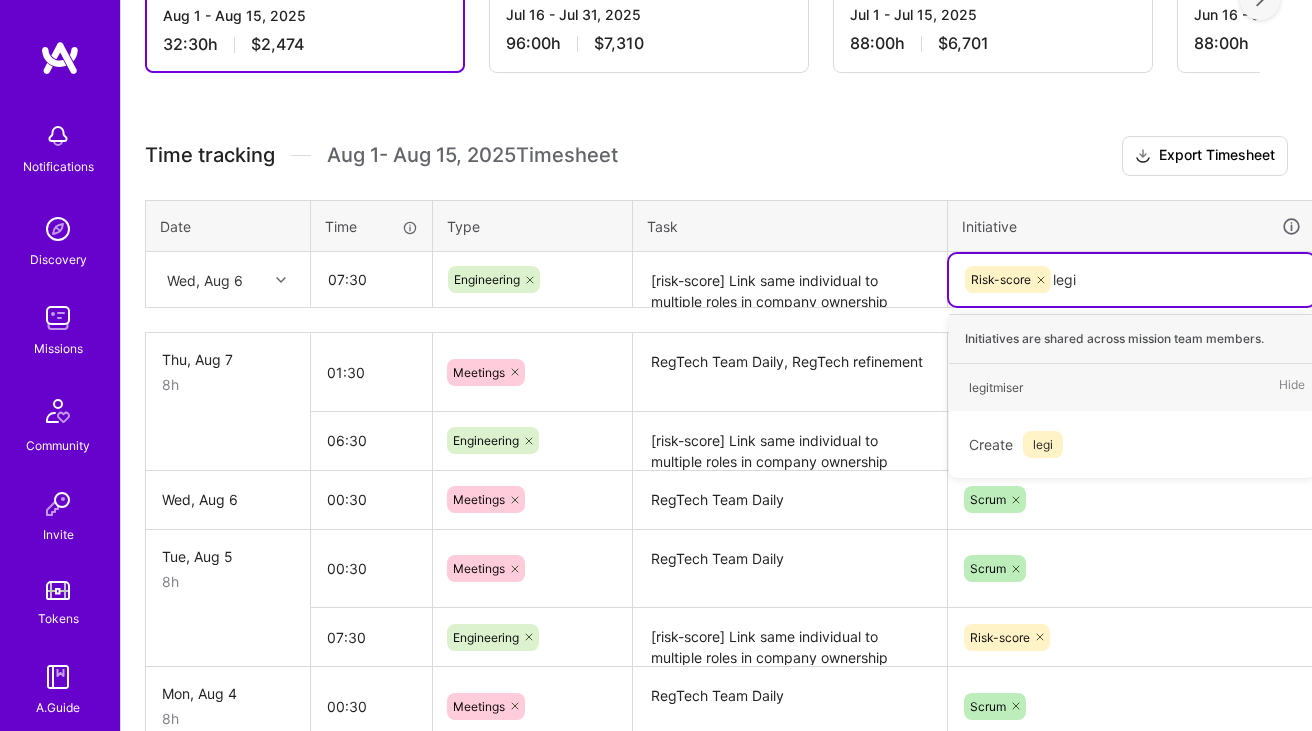 type 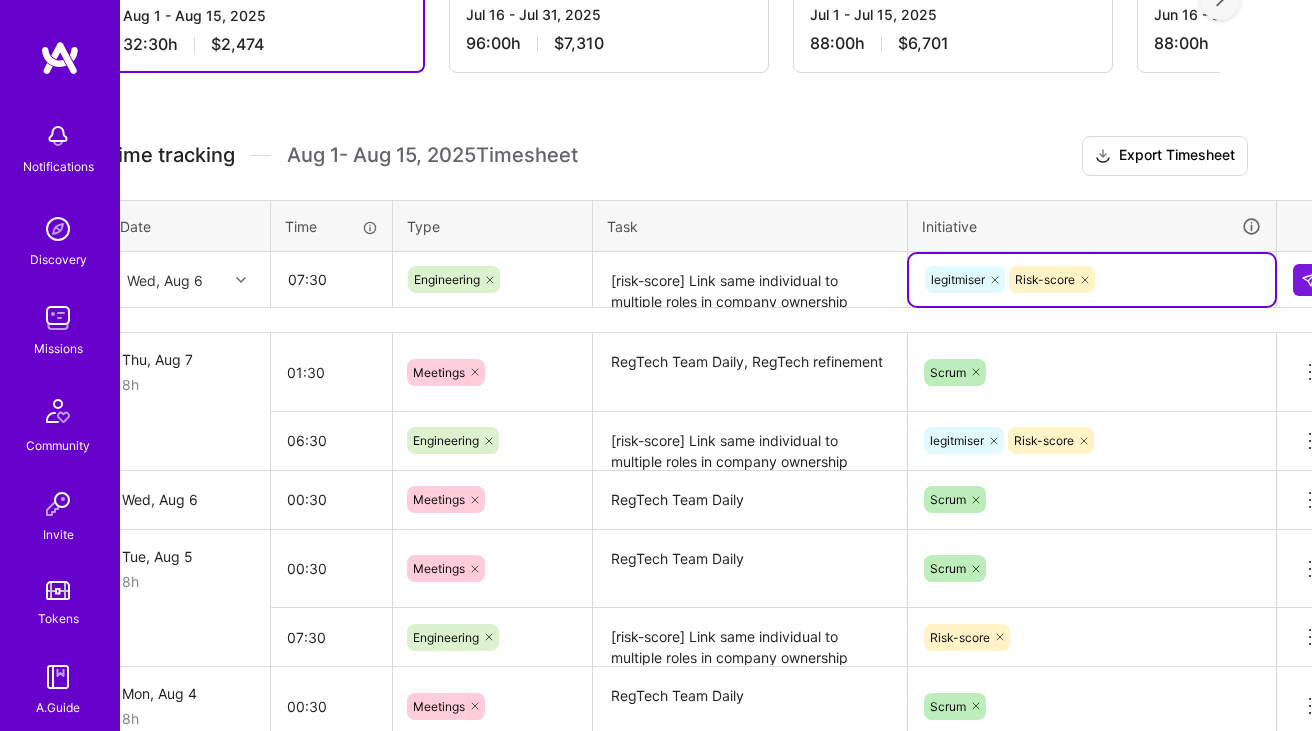 scroll, scrollTop: 442, scrollLeft: 72, axis: both 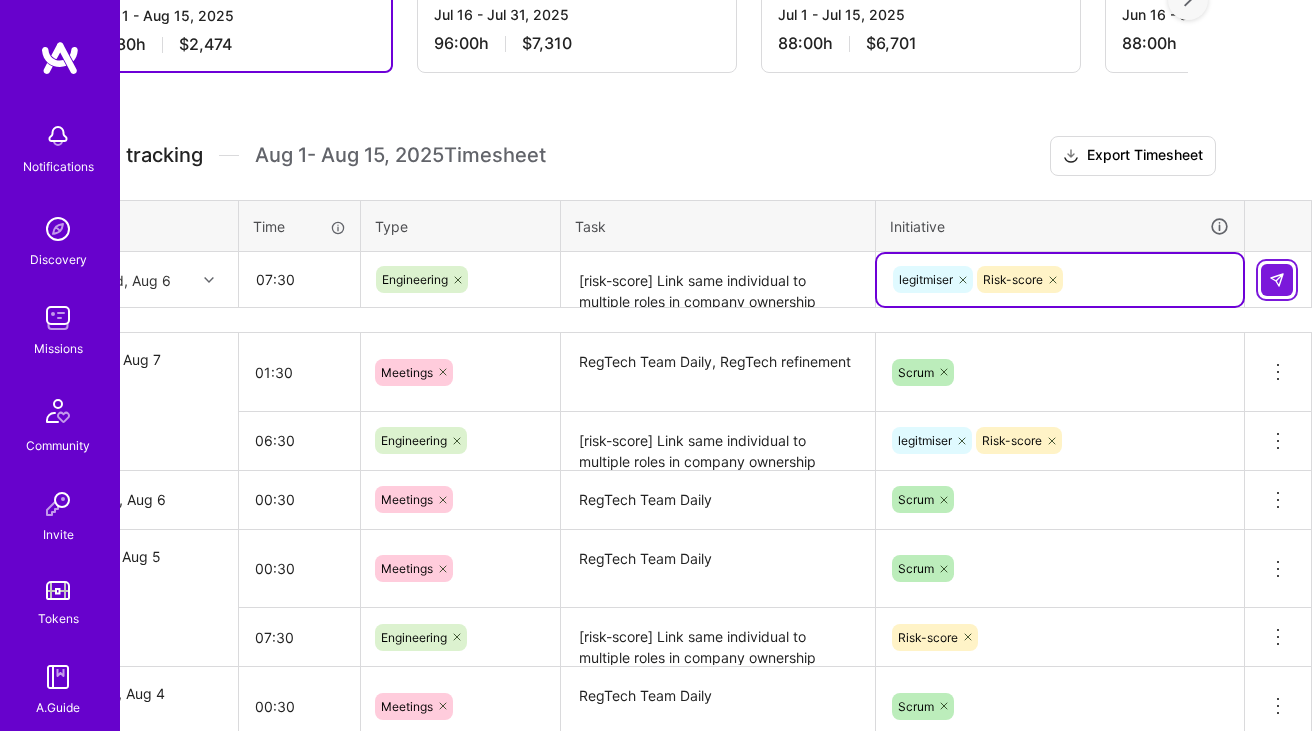 click at bounding box center [1277, 280] 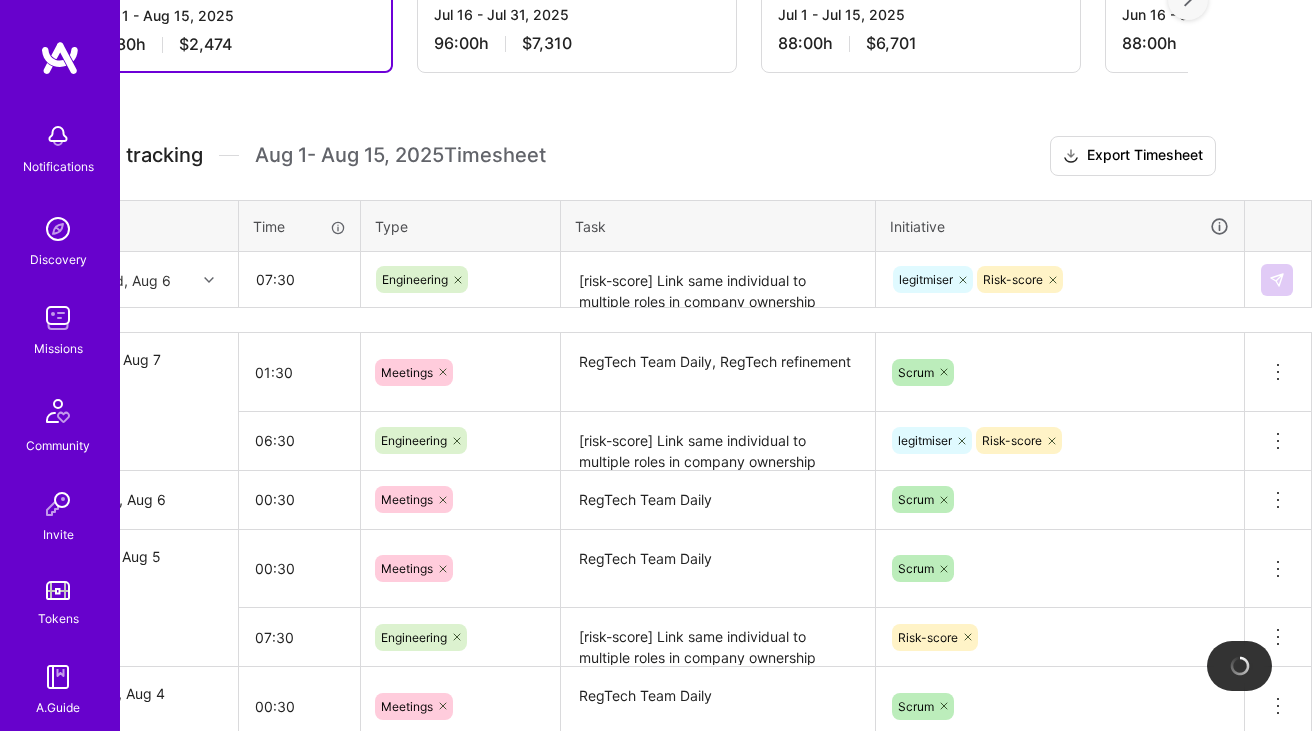 type 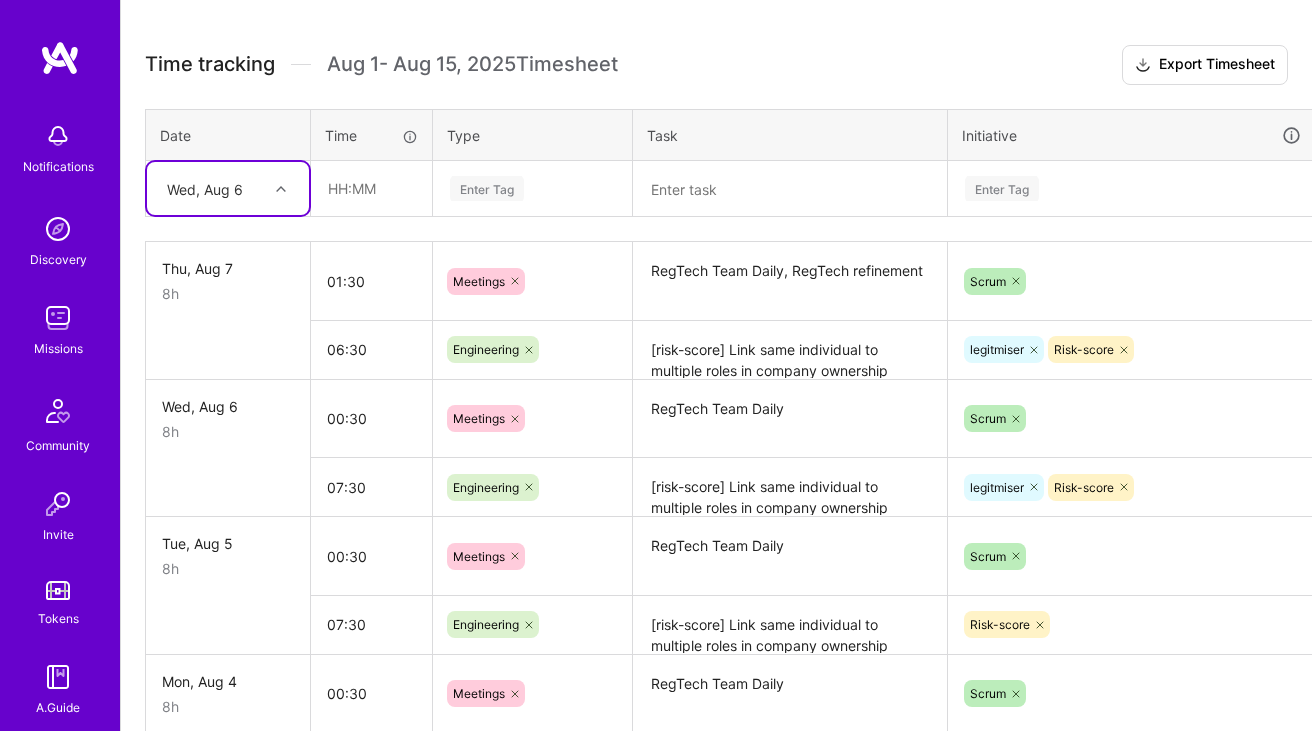 scroll, scrollTop: 530, scrollLeft: 0, axis: vertical 